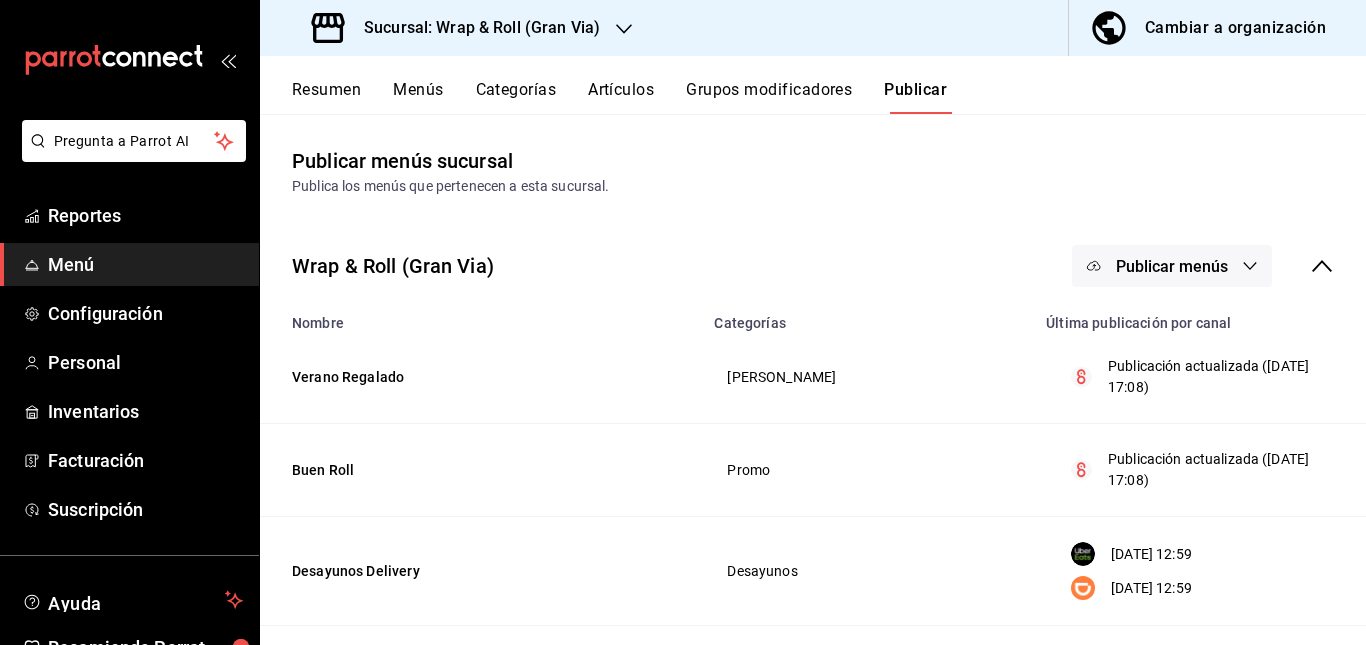 scroll, scrollTop: 0, scrollLeft: 0, axis: both 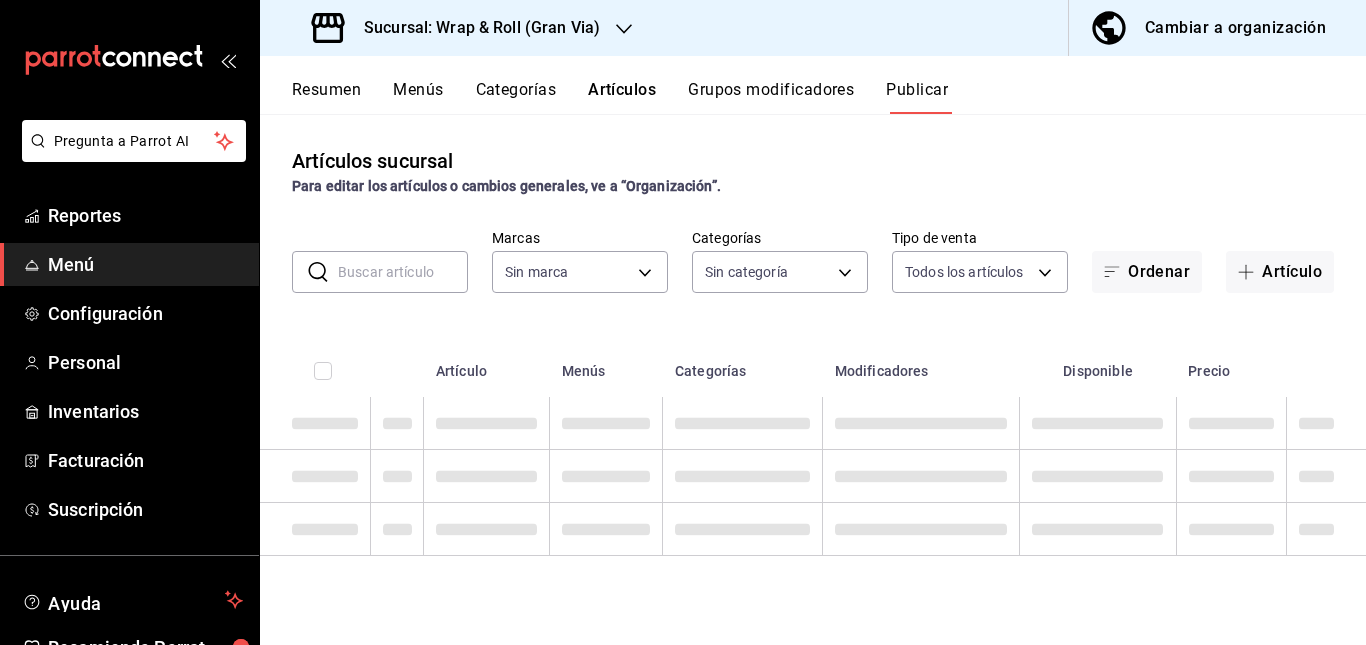 type on "3aa7178a-5c36-4a10-914b-422f32928323" 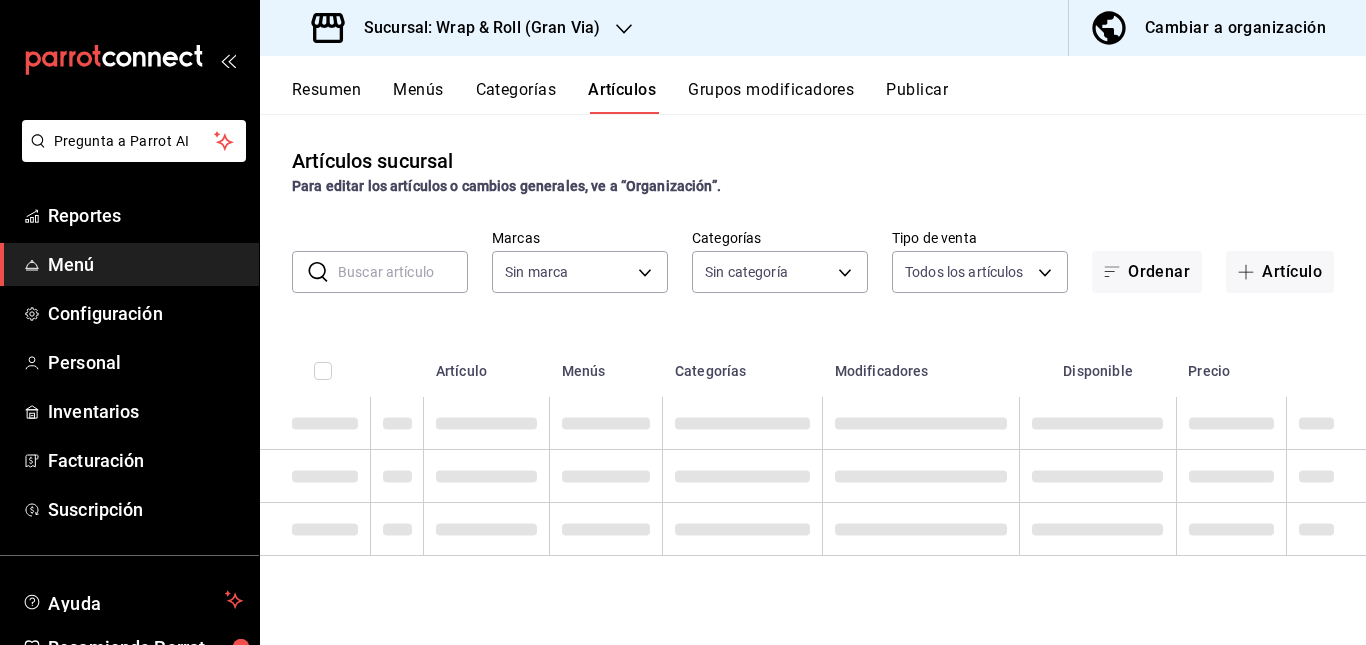 type 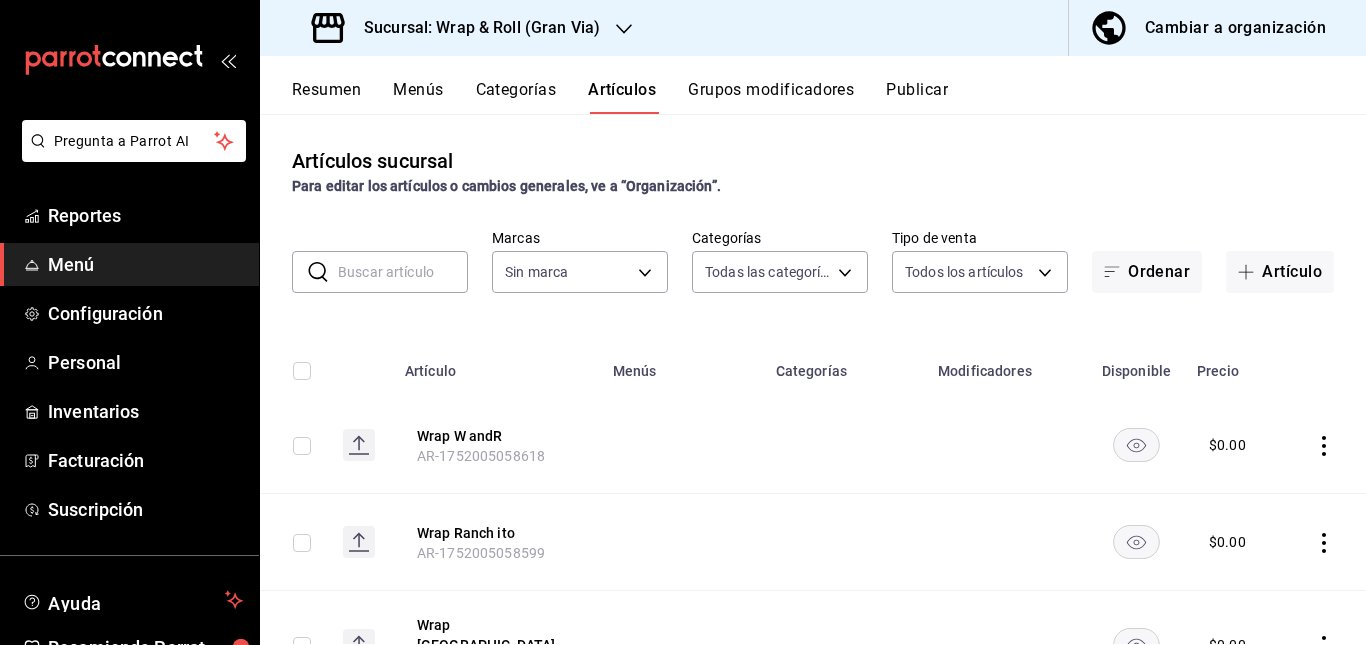 type on "781a389b-cc98-4a88-952c-717bf7d10335,4e032624-1709-4541-9167-c9eae0ea9c79,8f61f7fd-2d53-437f-b95b-3385e7ff48c5,e34de4dc-5366-433f-83b9-af4a8f6be2ff,25f49f64-46b6-4d59-9214-5542519a5e40,0e0fdec3-d802-4b1d-bf21-32a1cba0465b,05673cf6-7c60-498b-94ab-49c543f2ae99,1b3cd553-504c-49b3-a482-405d8141d644,610bbebd-5770-4bff-962b-06150dd2c6bb,df180518-8dc0-4648-a854-ac37d10c340a,4d3a9e9f-1d8b-49ea-a6be-e2543b1ac37e,313204e8-f157-4796-96d2-c7c96b65142d,13a803b4-c6bb-4a39-a454-1f976fbd6e13,de5621ef-ac6e-4bbe-b87a-3ebbaa318098,2082d0ec-237c-437c-af0e-e35c2a0b7ff8,1bac3022-913f-46ec-a731-c087cbaaad1b" 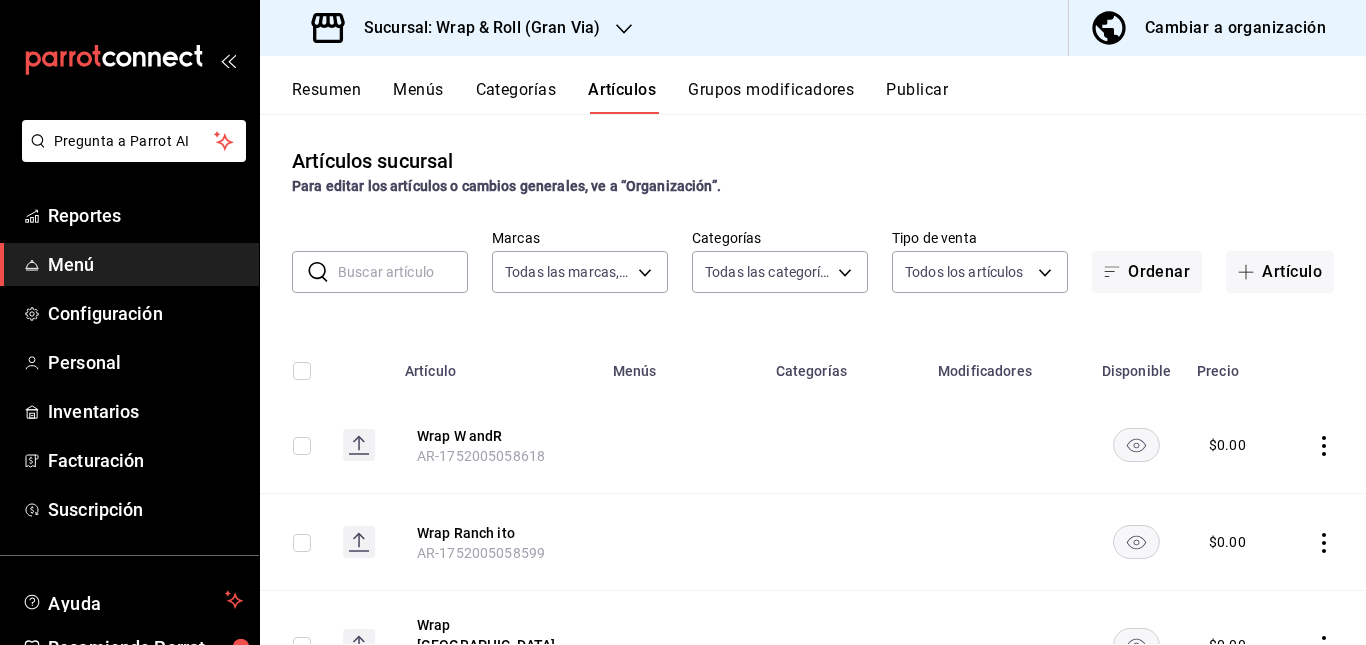 type on "3aa7178a-5c36-4a10-914b-422f32928323" 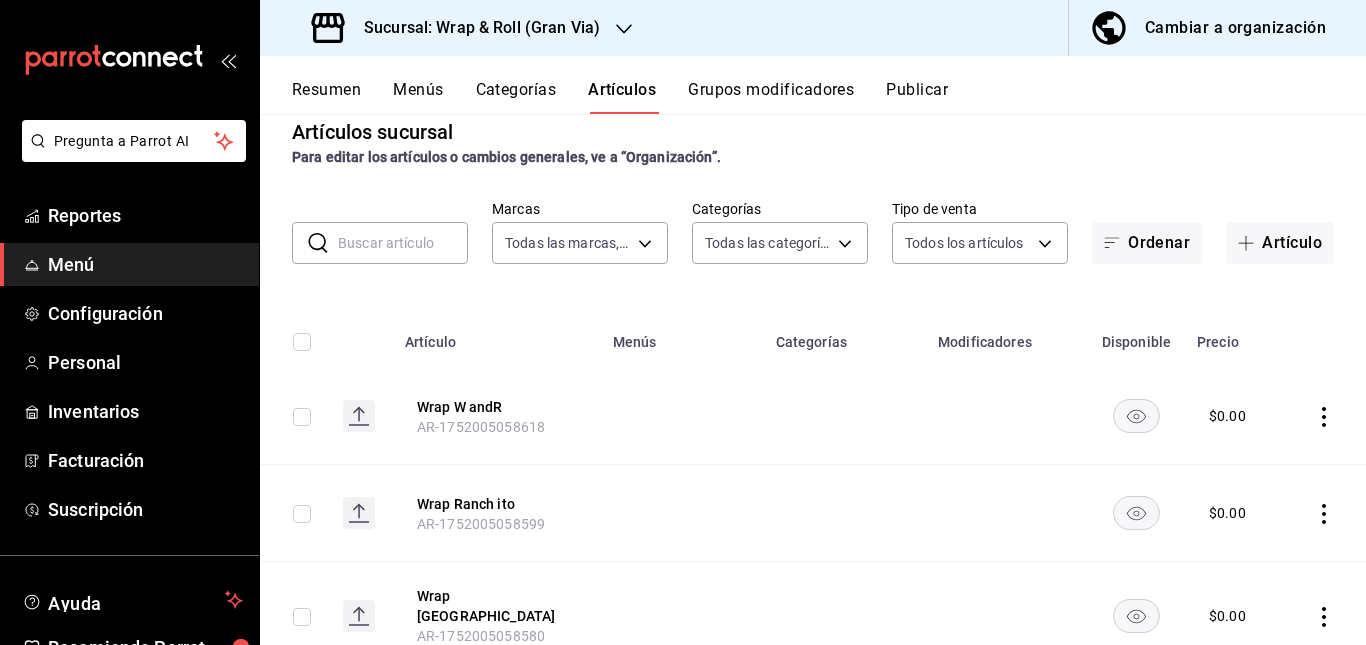 click at bounding box center [403, 243] 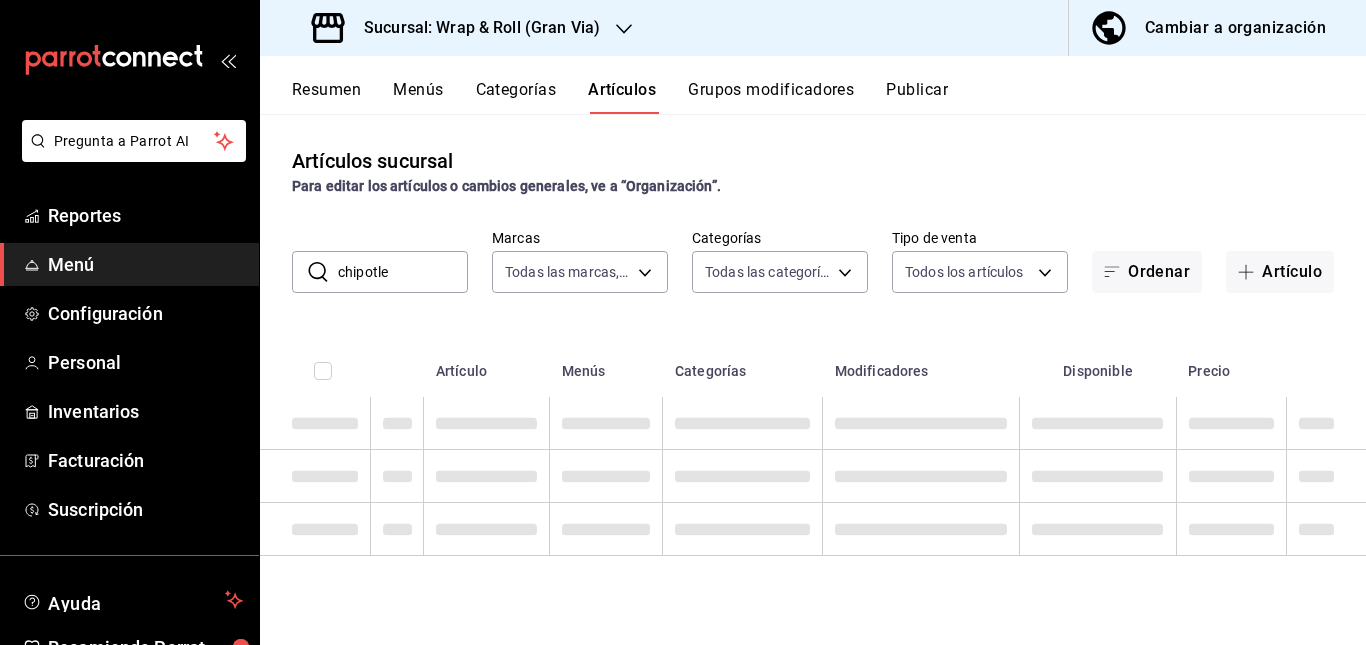 scroll, scrollTop: 0, scrollLeft: 0, axis: both 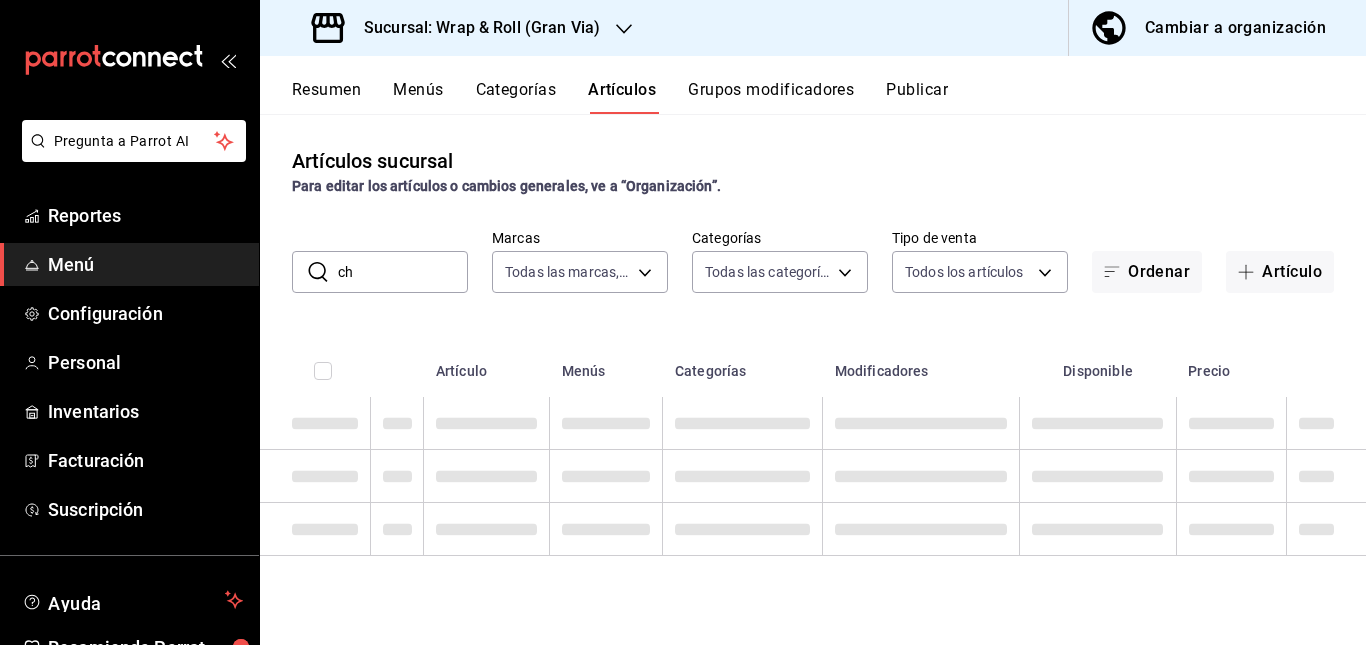 type on "c" 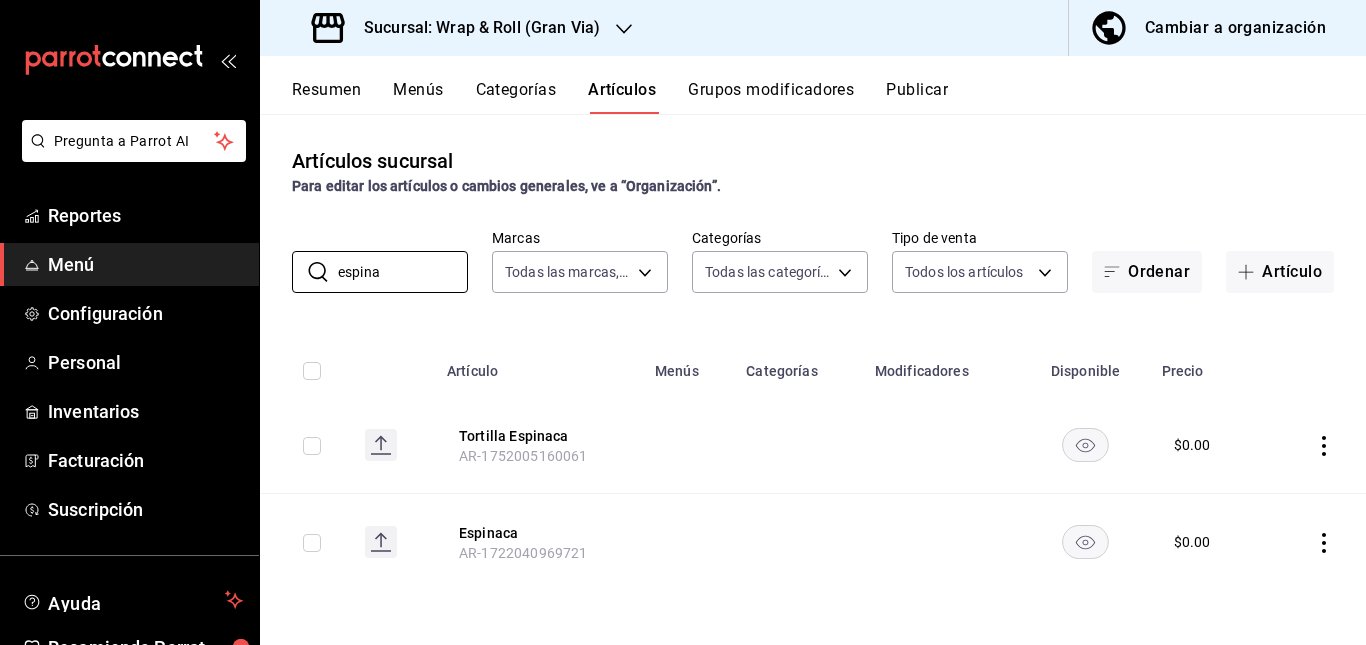 type on "espina" 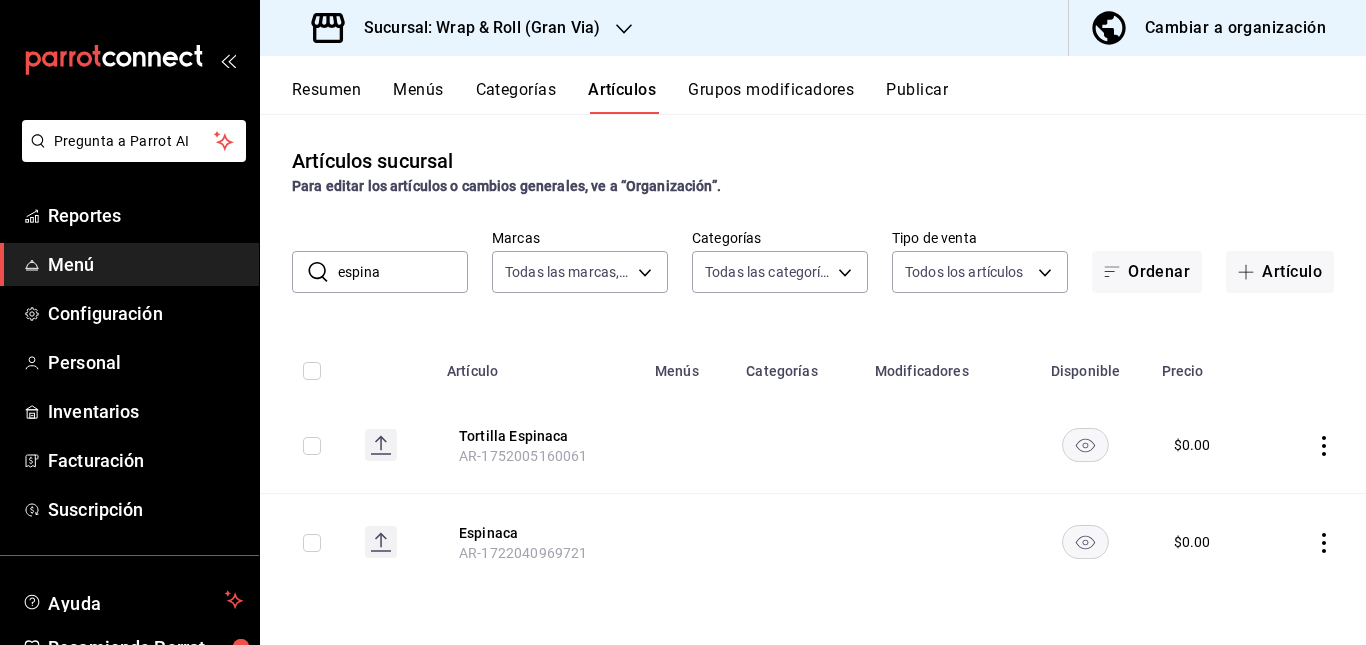 click at bounding box center [688, 445] 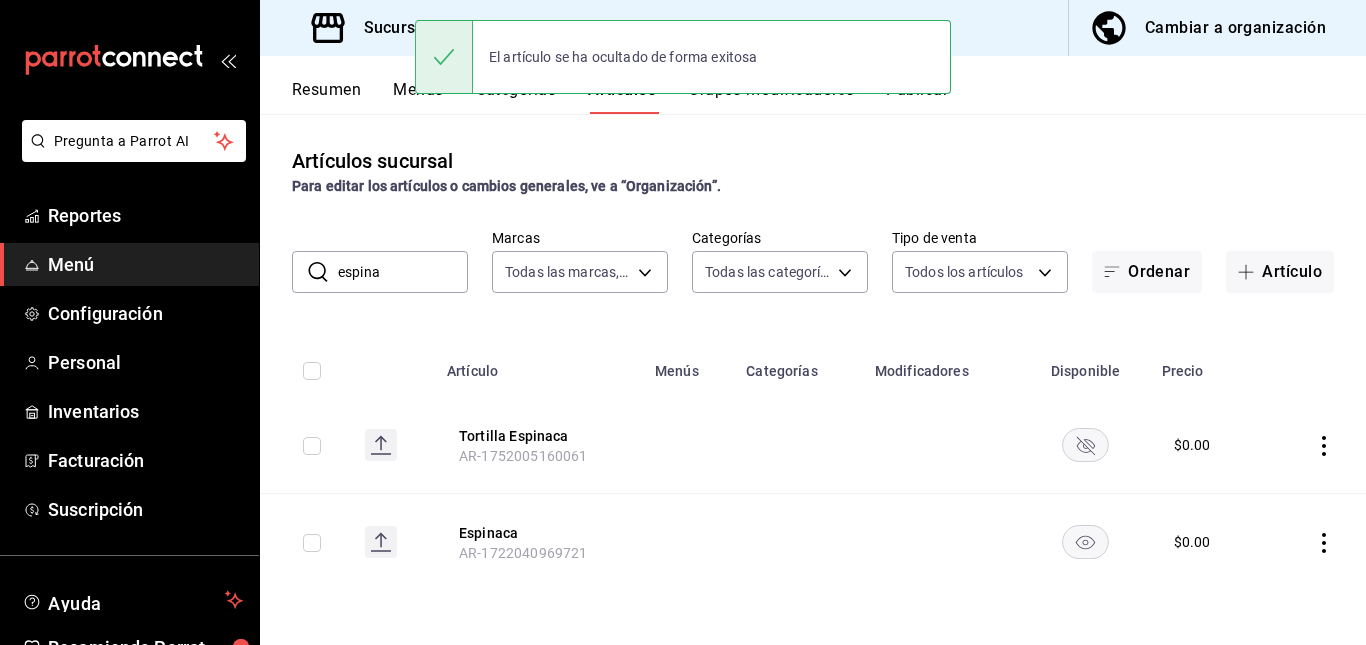 click 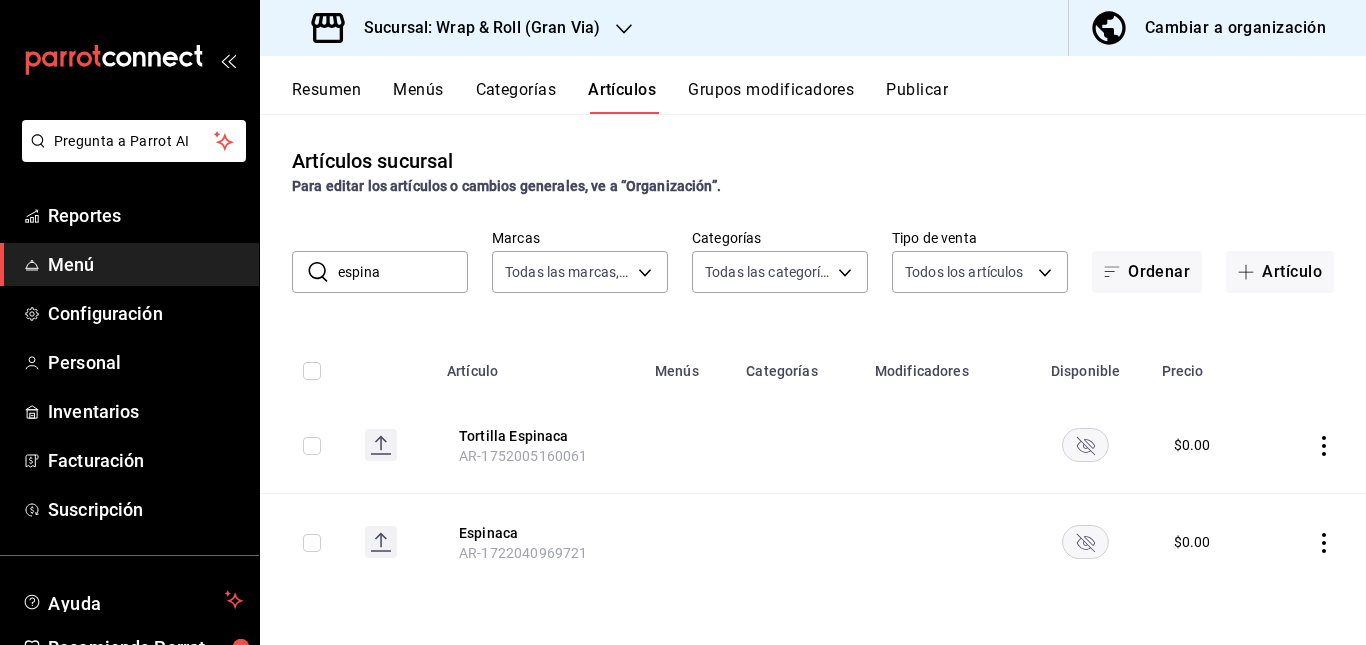 click 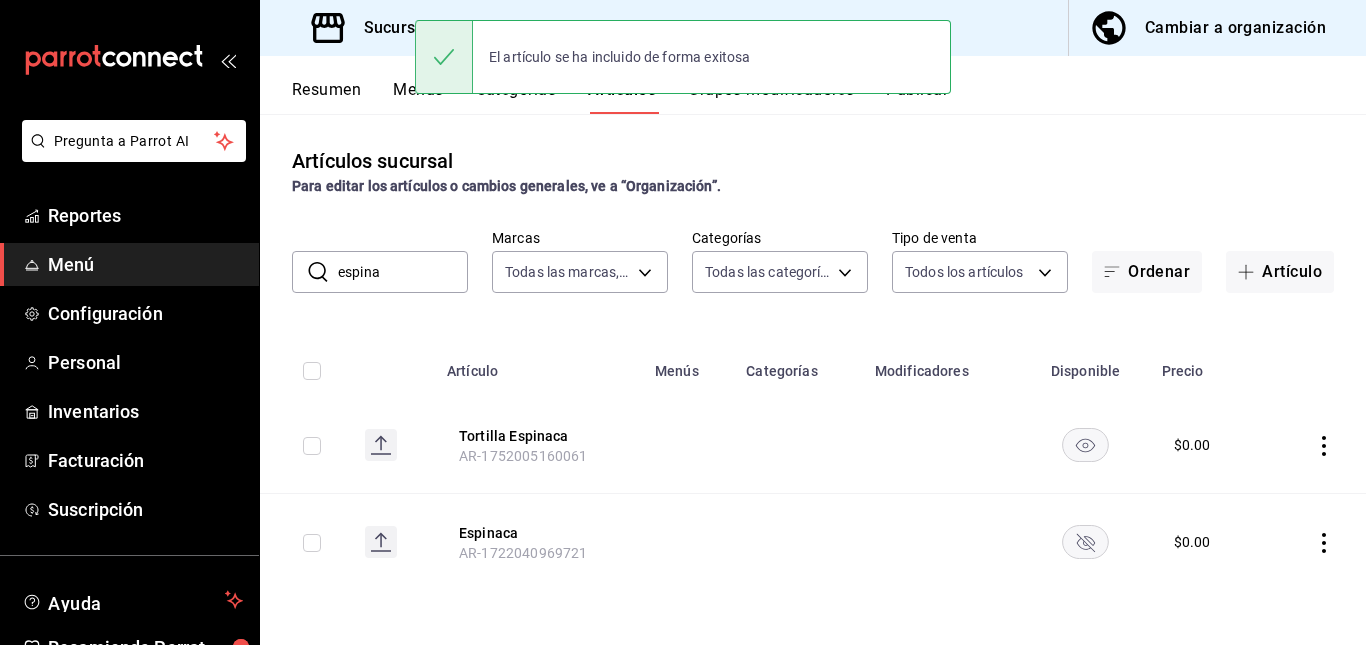 click 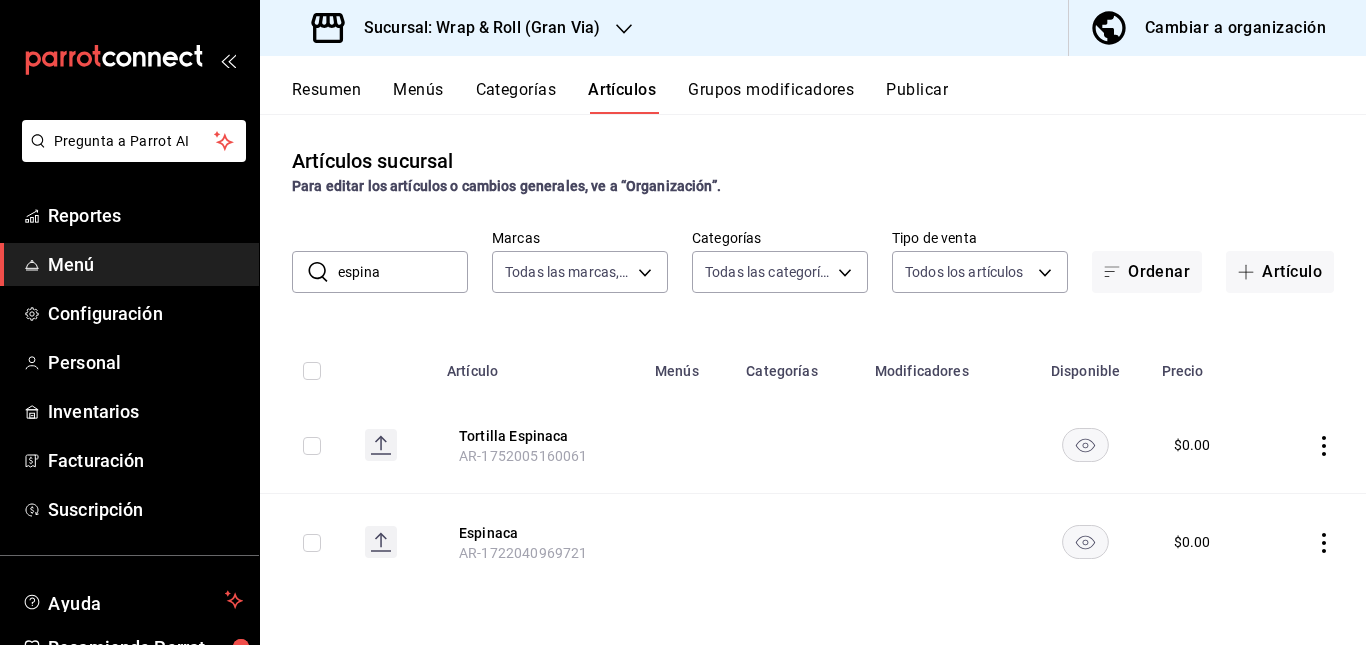 click on "Artículos sucursal Para editar los artículos o cambios generales, ve a “Organización”. ​ espina ​ Marcas Todas las marcas, Sin marca 3aa7178a-5c36-4a10-914b-422f32928323 Categorías Todas las categorías, Sin categoría 781a389b-cc98-4a88-952c-717bf7d10335,4e032624-1709-4541-9167-c9eae0ea9c79,8f61f7fd-2d53-437f-b95b-3385e7ff48c5,e34de4dc-5366-433f-83b9-af4a8f6be2ff,25f49f64-46b6-4d59-9214-5542519a5e40,0e0fdec3-d802-4b1d-bf21-32a1cba0465b,05673cf6-7c60-498b-94ab-49c543f2ae99,1b3cd553-504c-49b3-a482-405d8141d644,610bbebd-5770-4bff-962b-06150dd2c6bb,df180518-8dc0-4648-a854-ac37d10c340a,4d3a9e9f-1d8b-49ea-a6be-e2543b1ac37e,313204e8-f157-4796-96d2-c7c96b65142d,13a803b4-c6bb-4a39-a454-1f976fbd6e13,de5621ef-ac6e-4bbe-b87a-3ebbaa318098,2082d0ec-237c-437c-af0e-e35c2a0b7ff8,1bac3022-913f-46ec-a731-c087cbaaad1b Tipo de venta Todos los artículos ALL Ordenar Artículo Artículo Menús Categorías Modificadores Disponible Precio Tortilla Espinaca AR-1752005160061 $ 0.00 Espinaca AR-1722040969721 $ 0.00" at bounding box center [813, 379] 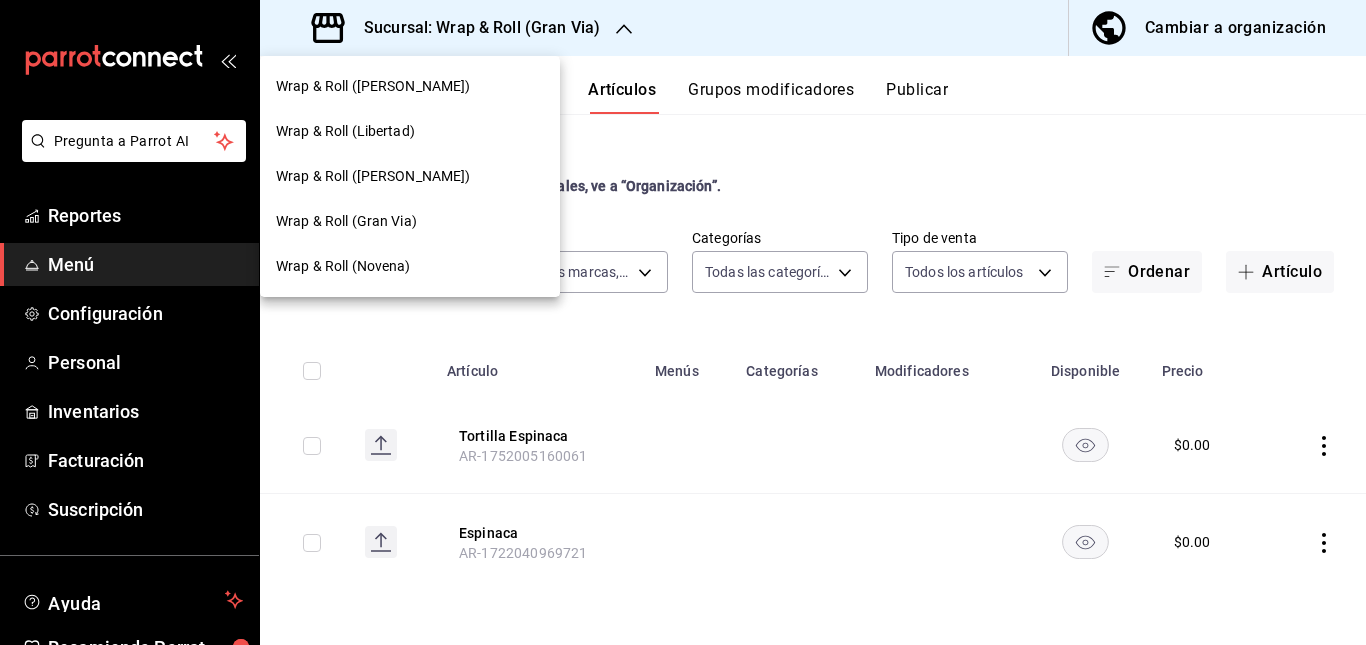 click on "Wrap & Roll (Novena)" at bounding box center (410, 266) 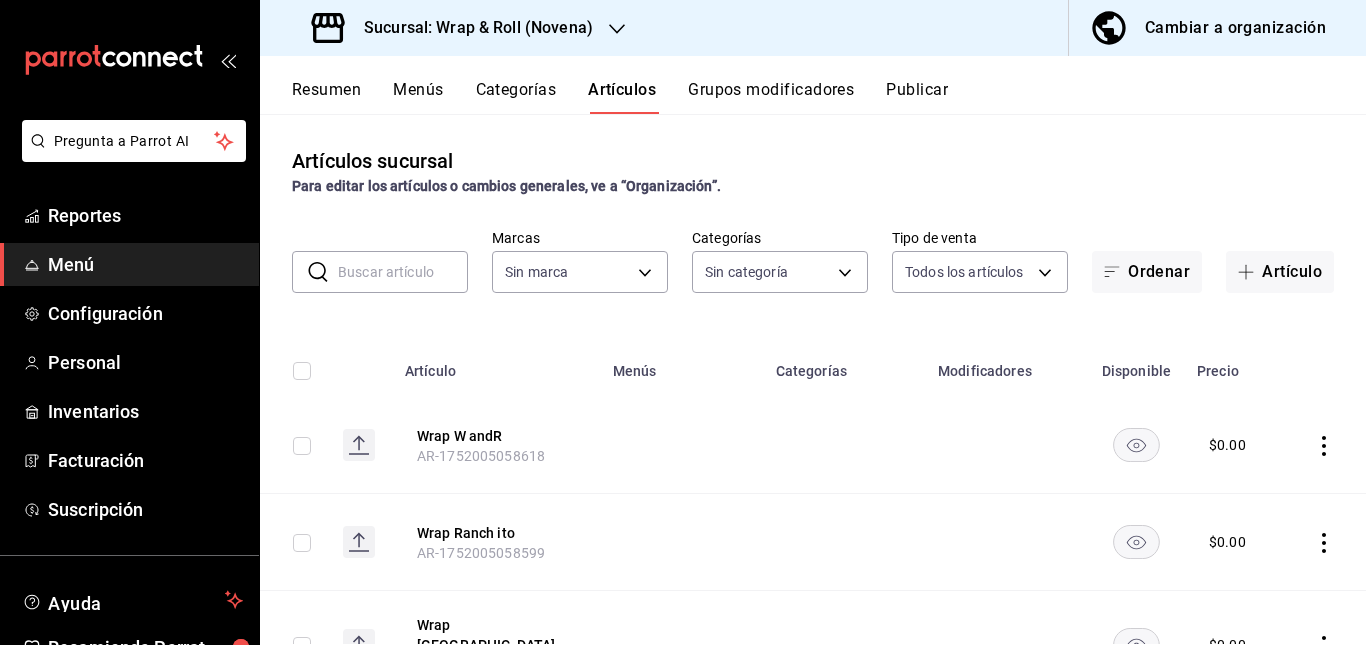 type on "afcd3b4f-326a-4de4-a2d9-8499e3398868" 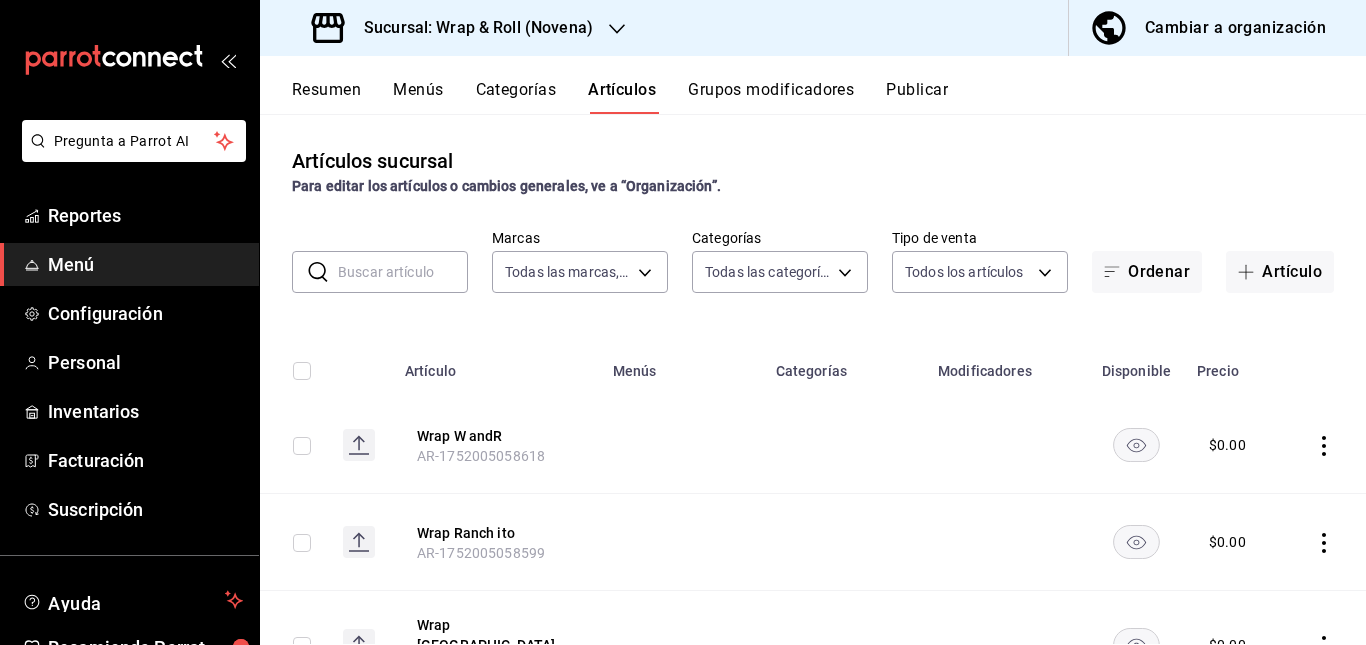 click at bounding box center (403, 272) 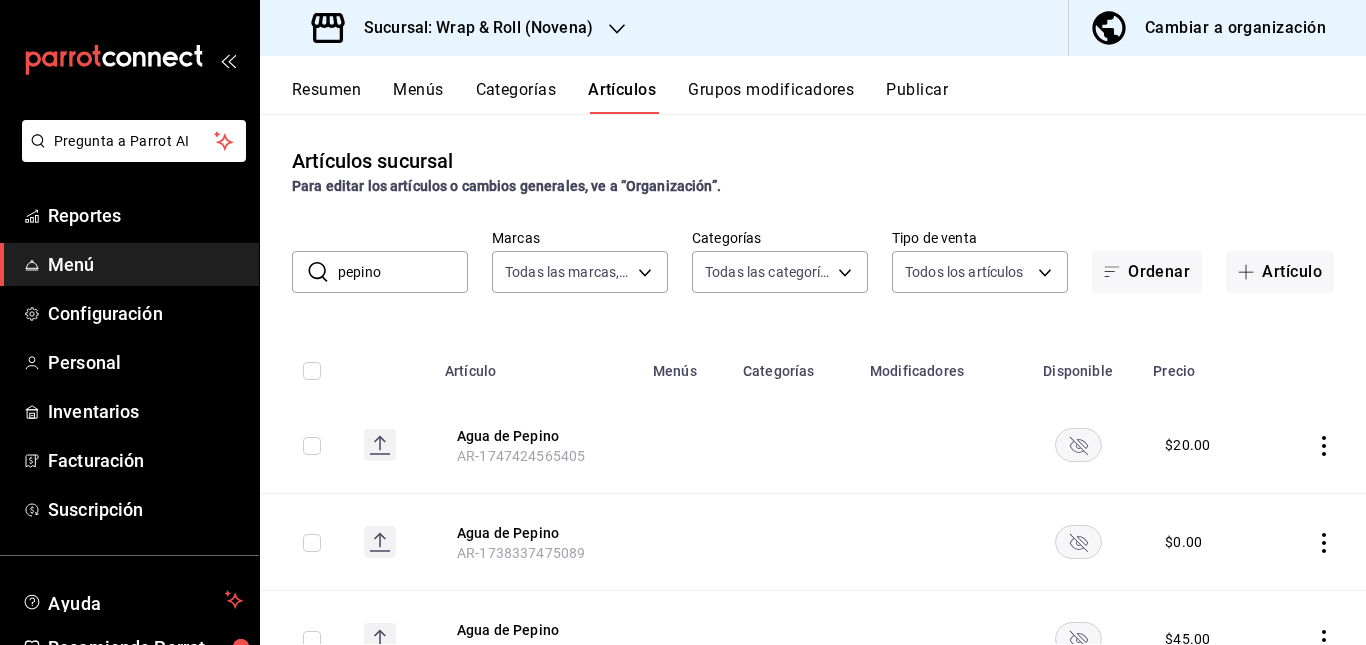 click at bounding box center [794, 445] 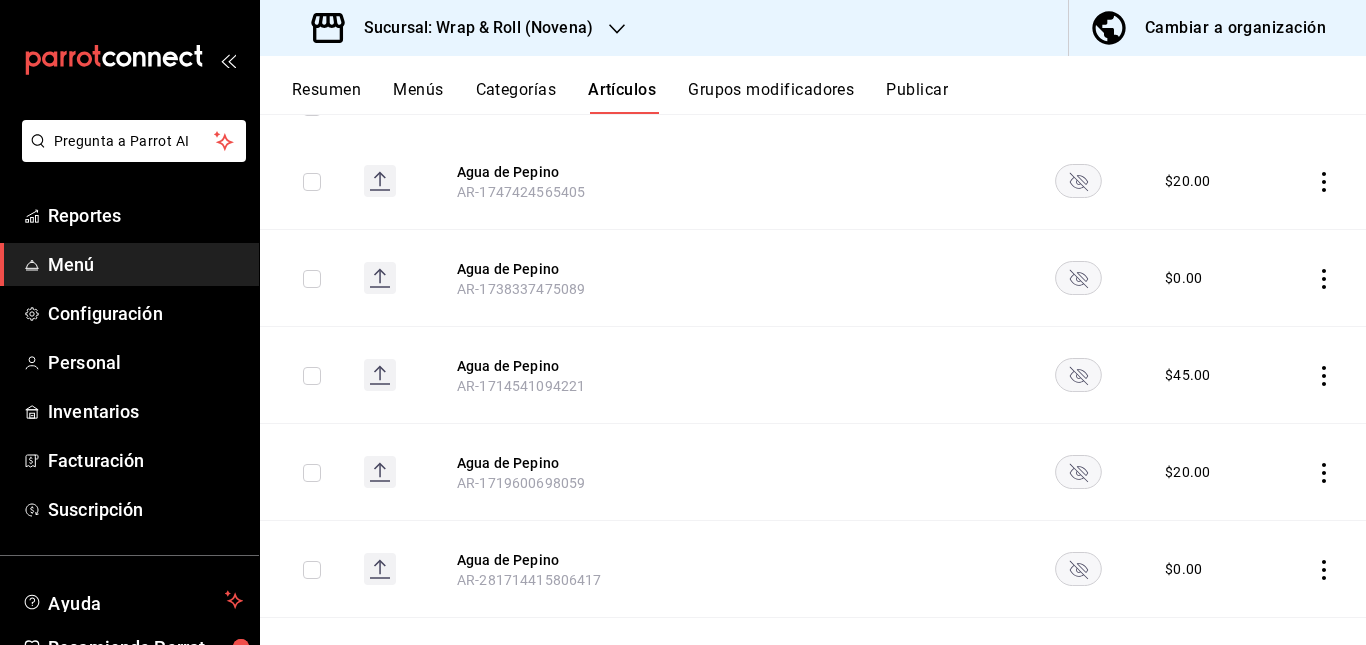 scroll, scrollTop: 266, scrollLeft: 0, axis: vertical 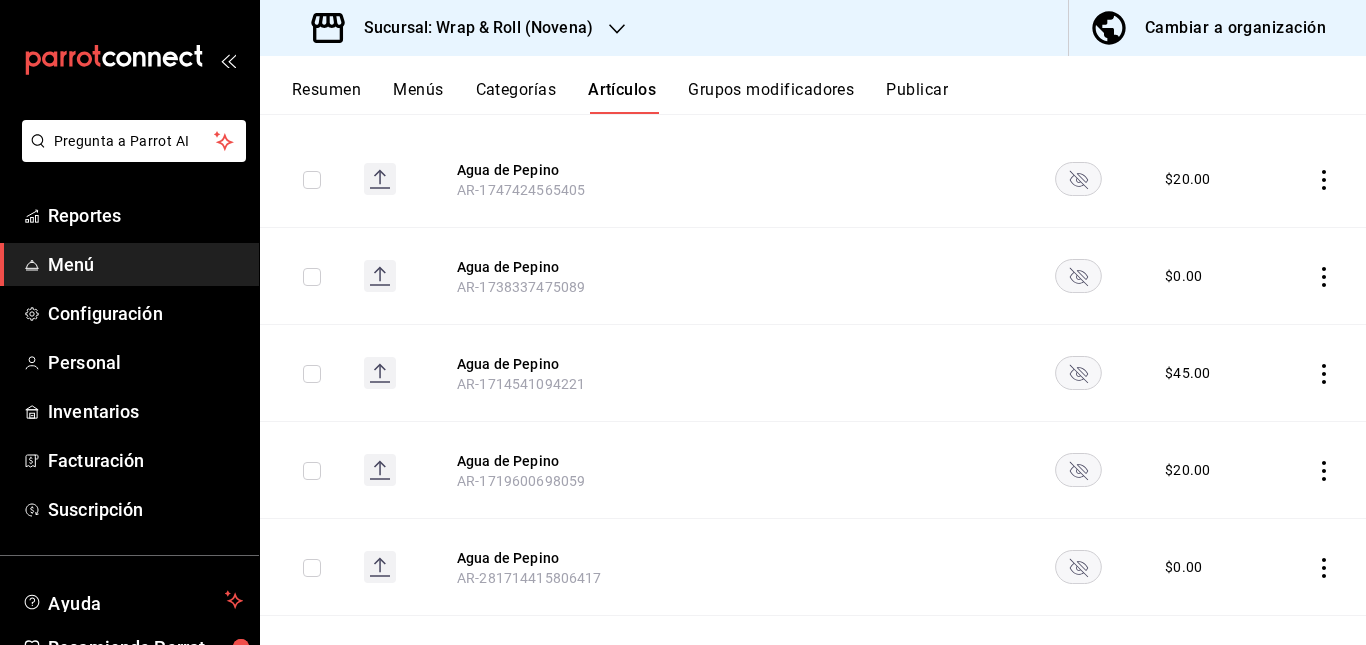 click 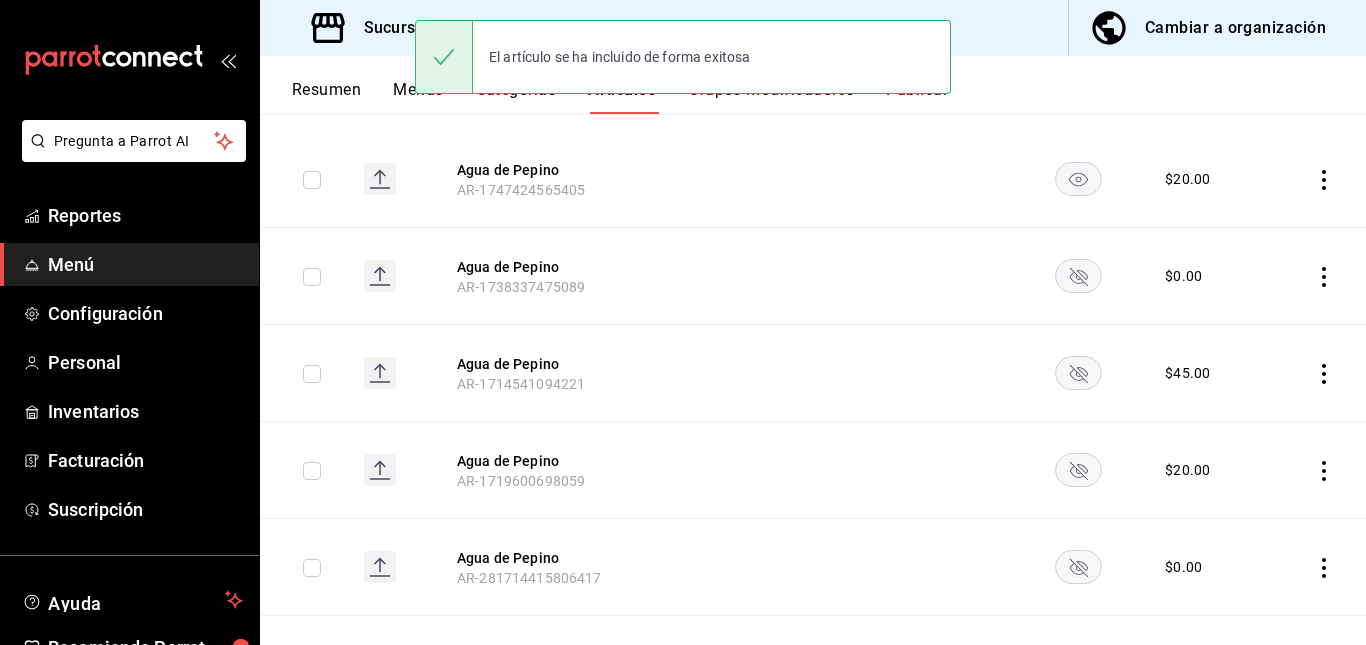 click 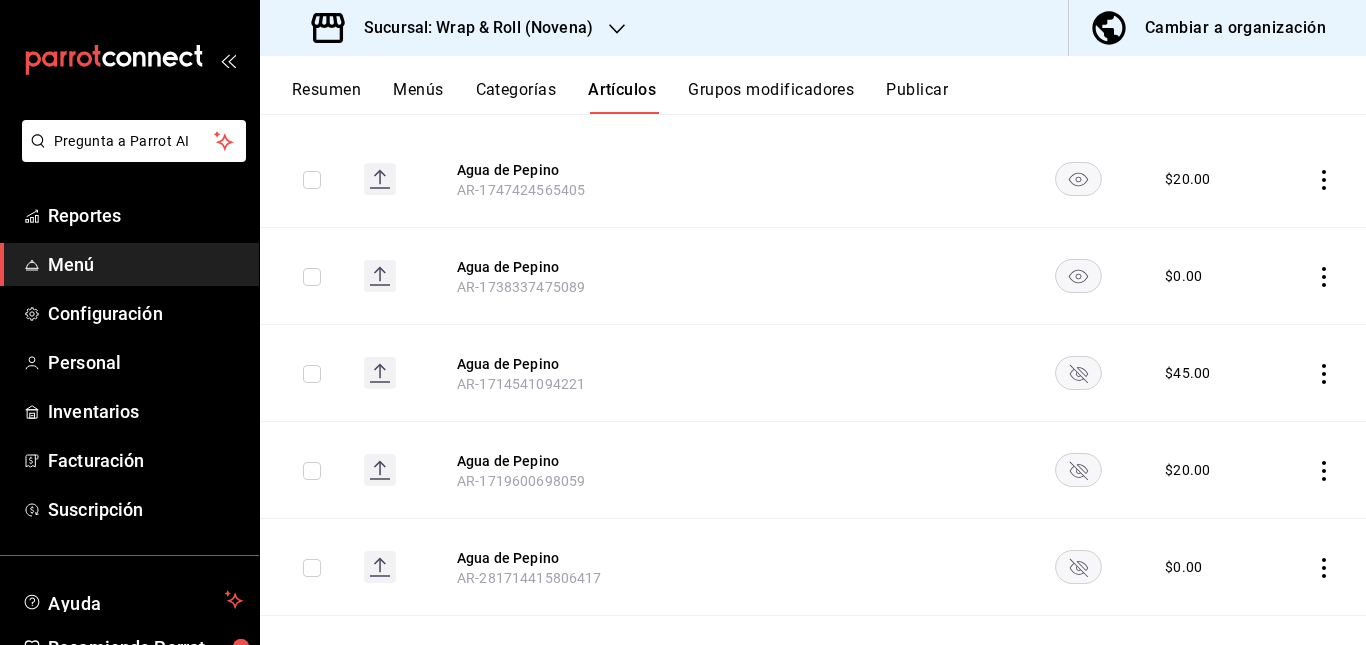 click 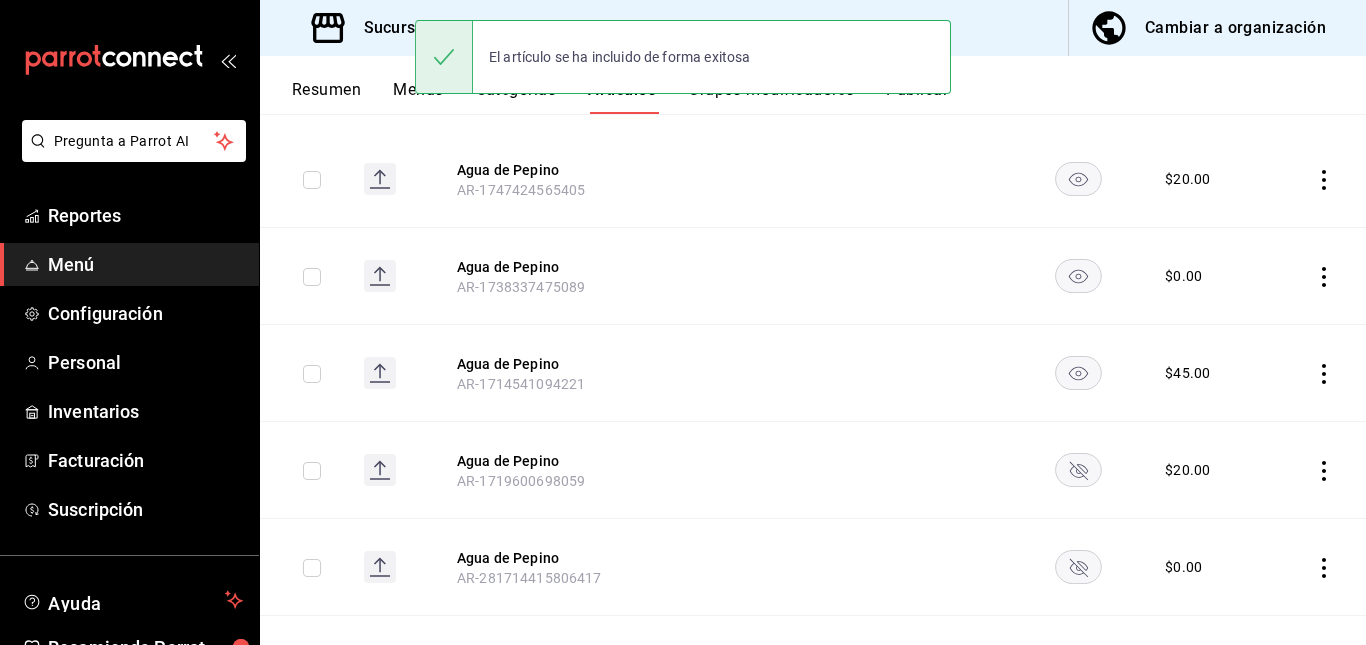 click 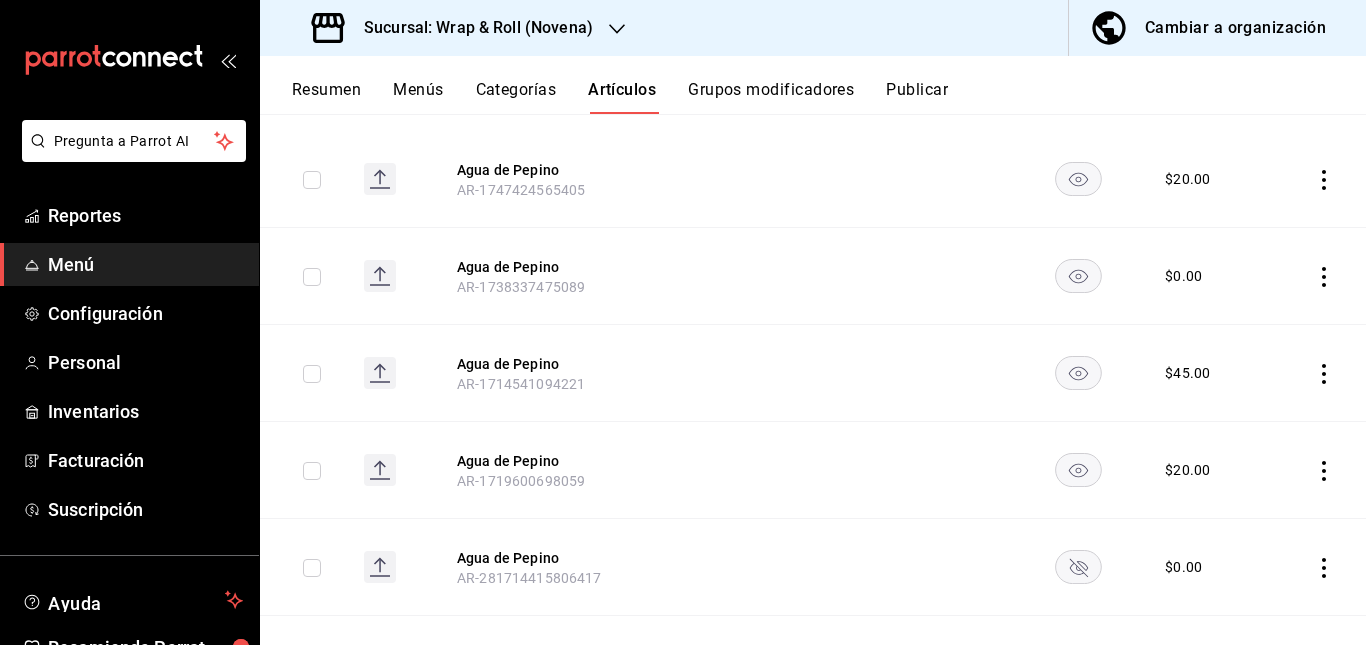 click 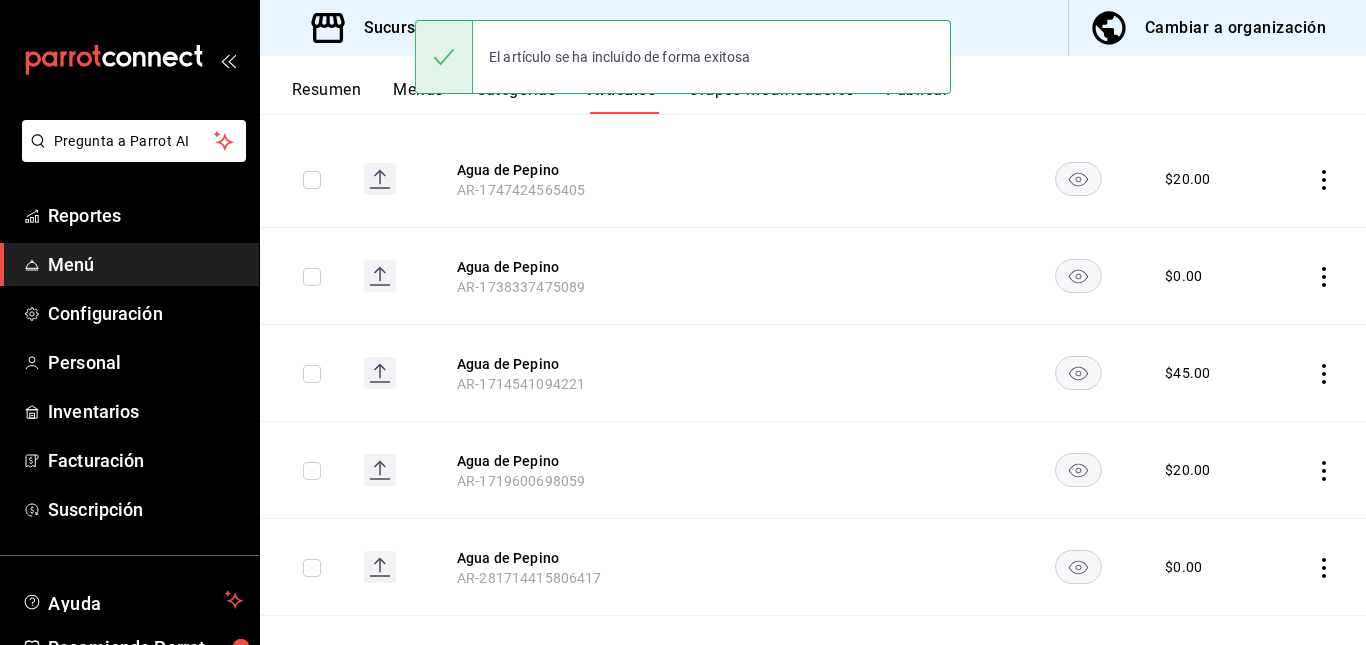 scroll, scrollTop: 382, scrollLeft: 0, axis: vertical 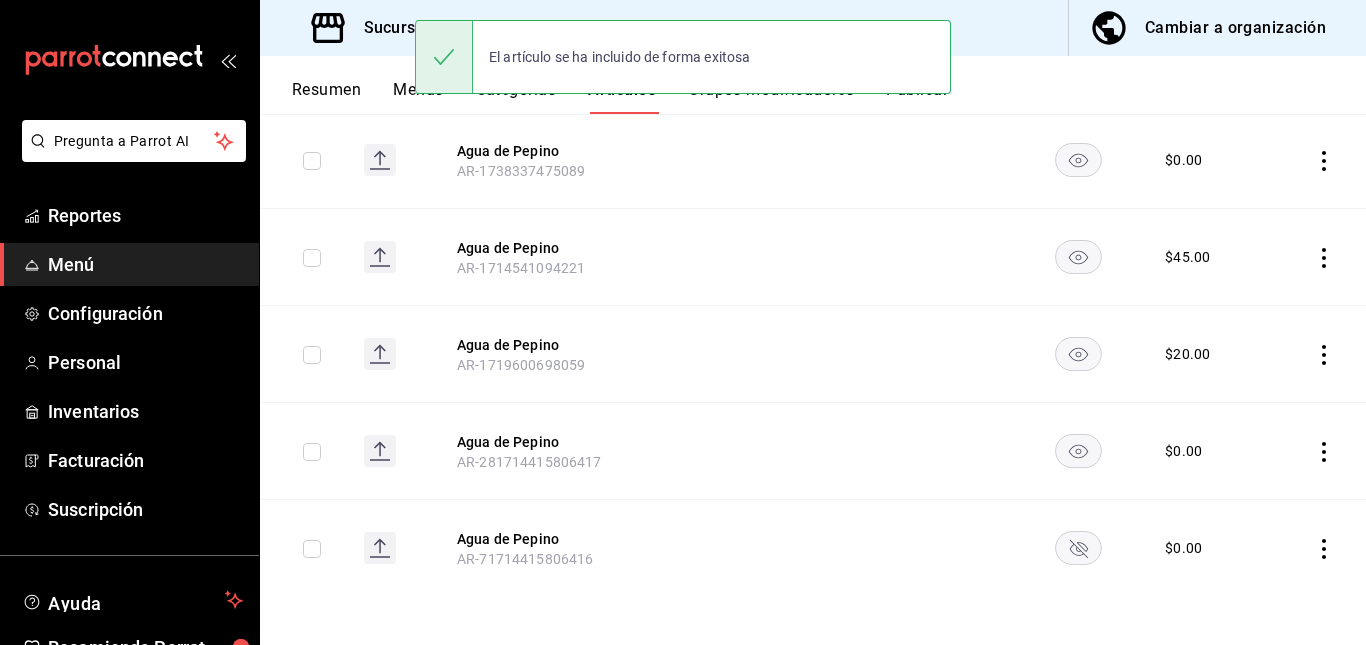 drag, startPoint x: 1068, startPoint y: 560, endPoint x: 973, endPoint y: 318, distance: 259.97885 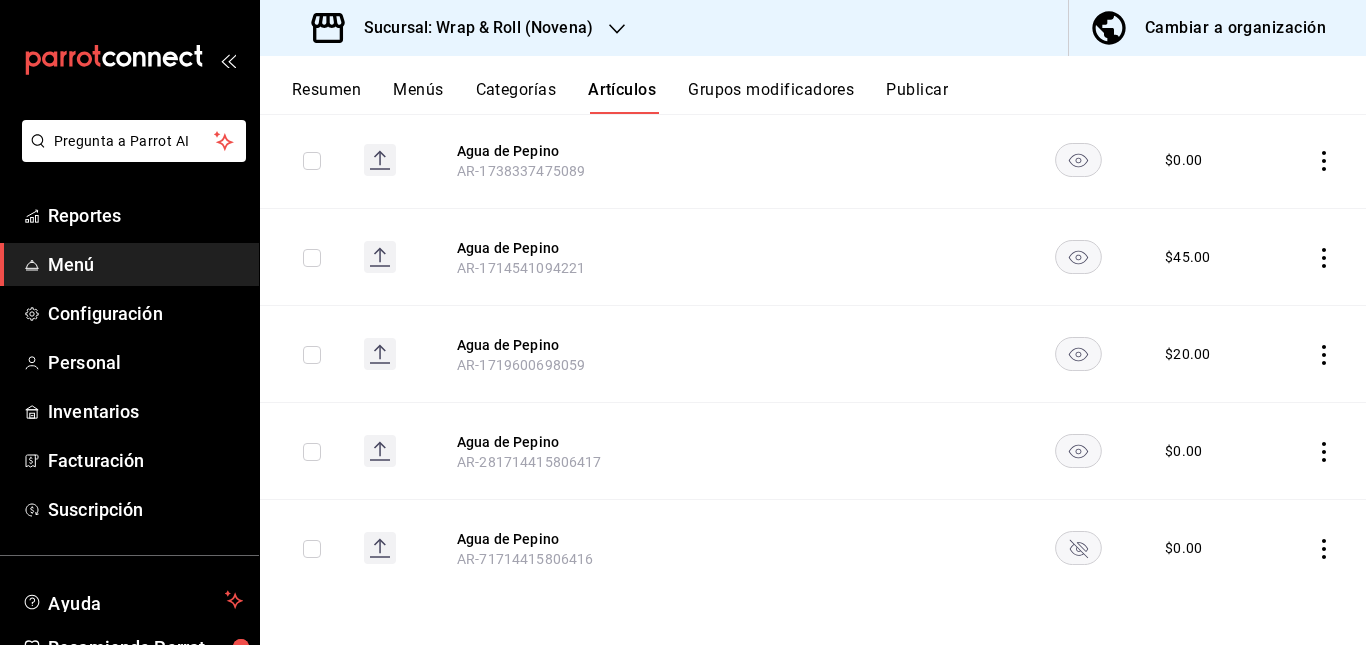 click 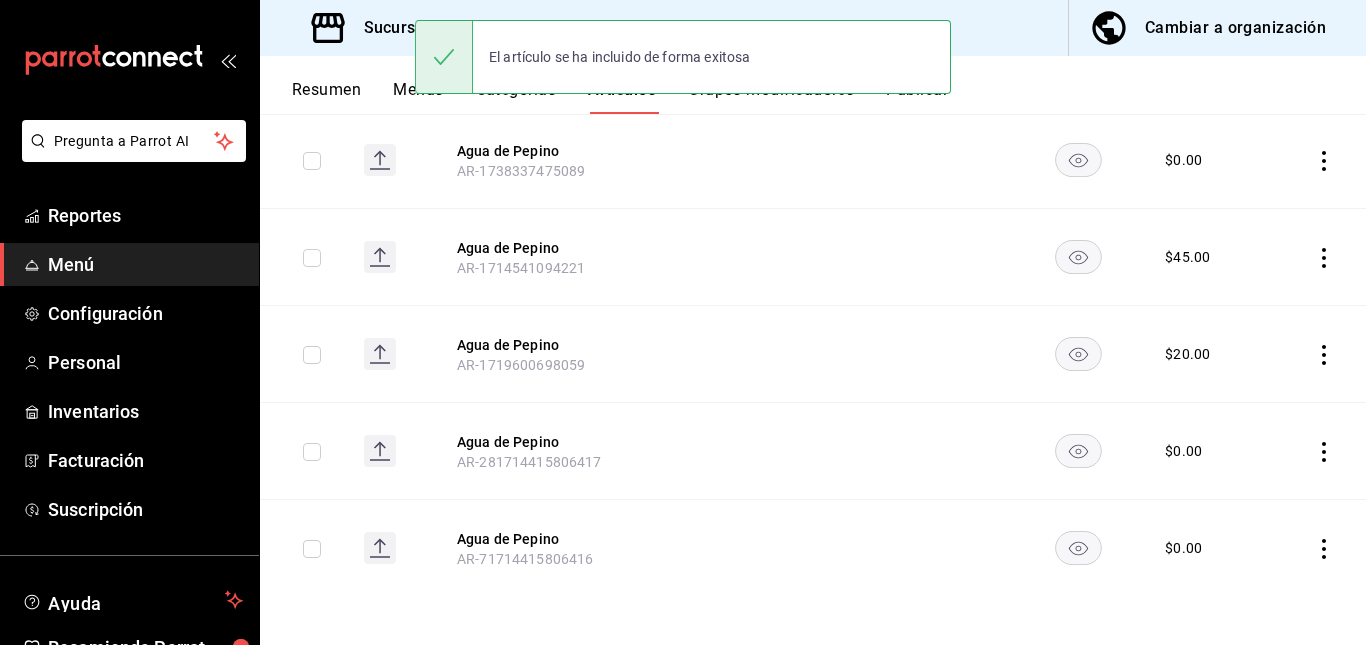 scroll, scrollTop: 0, scrollLeft: 0, axis: both 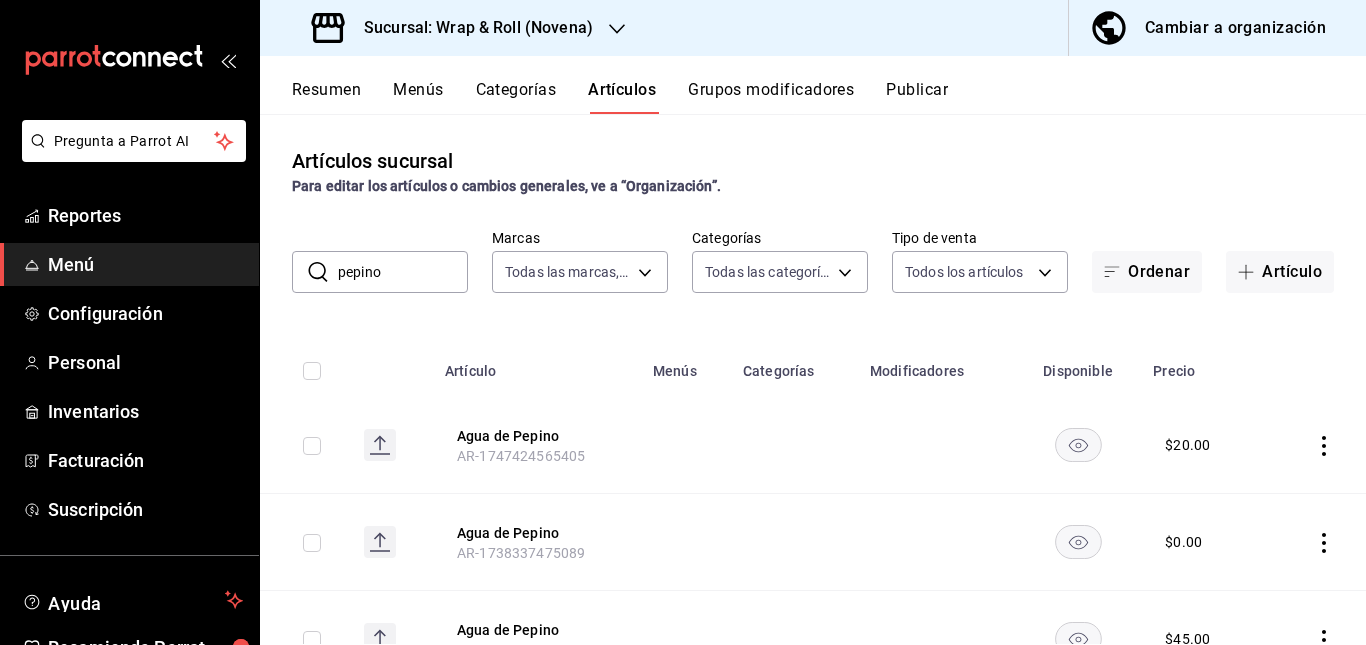click on "pepino" at bounding box center [403, 272] 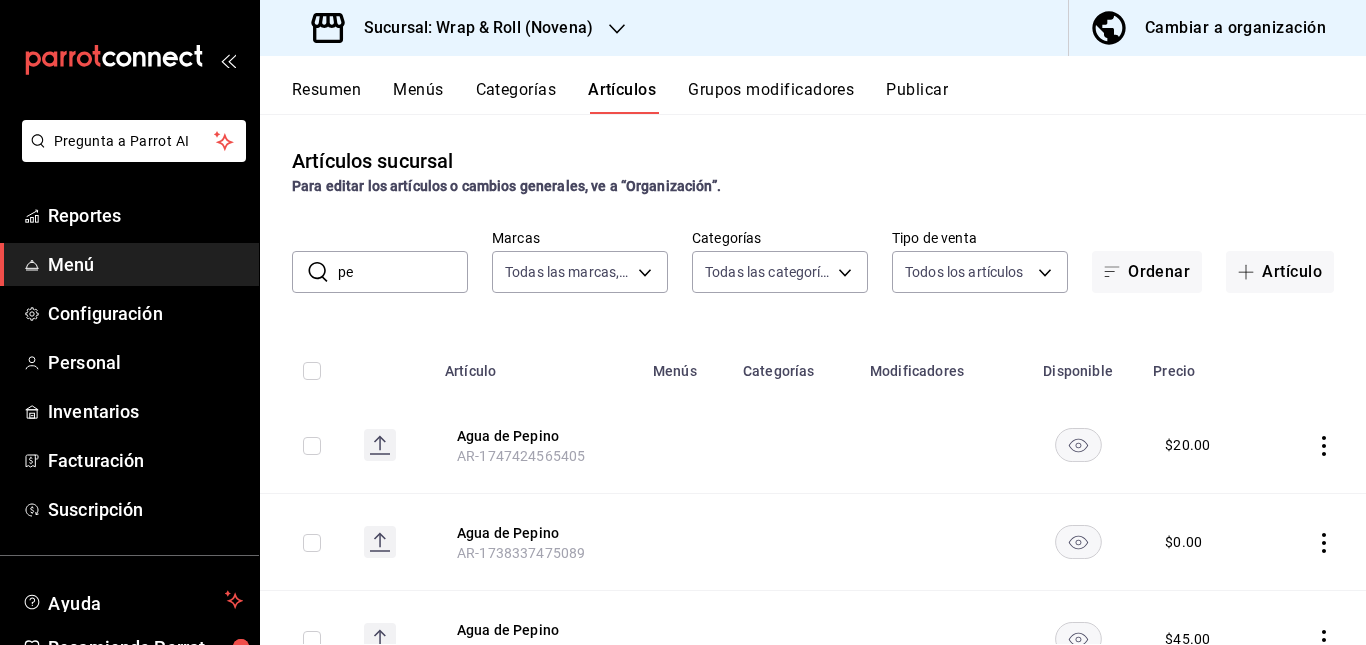 type on "p" 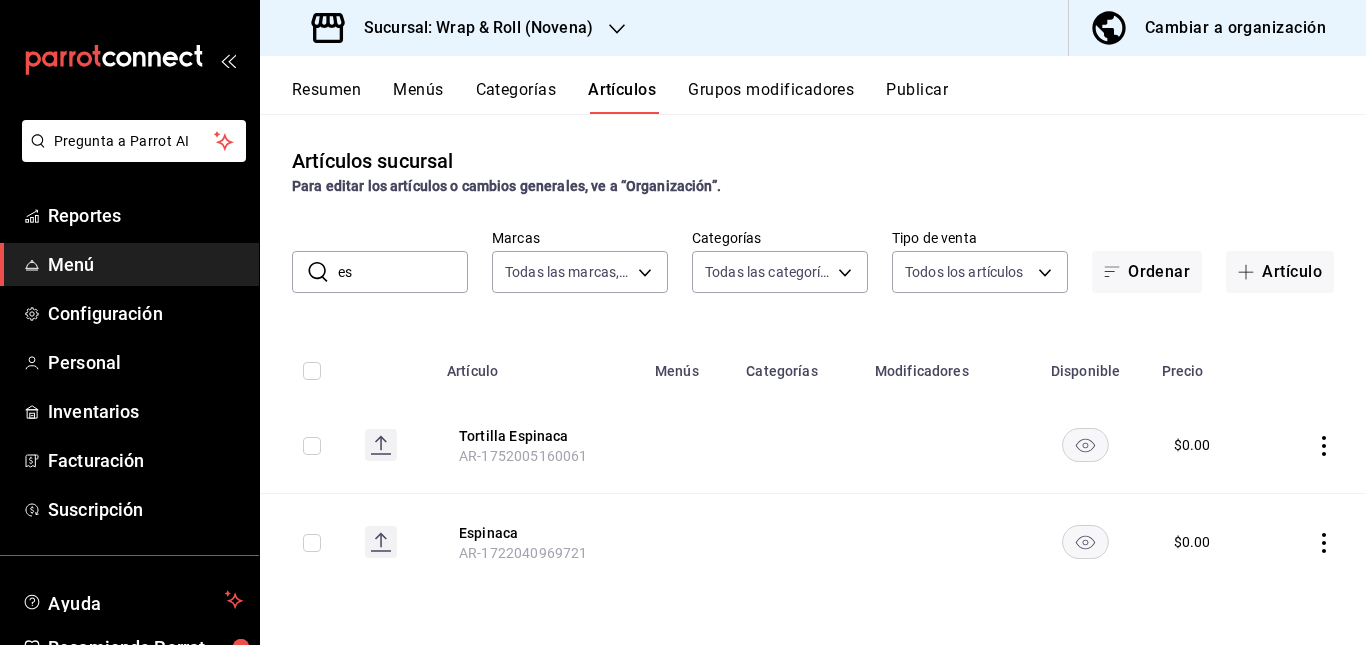 type on "e" 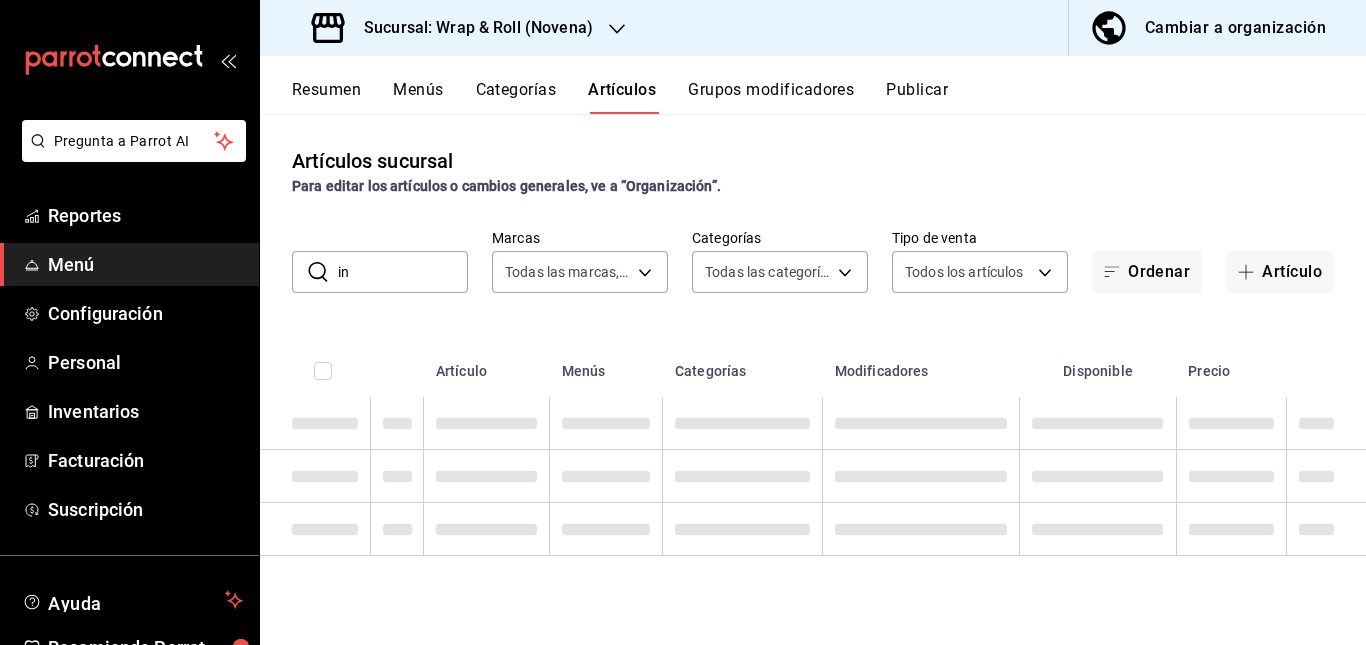 type on "i" 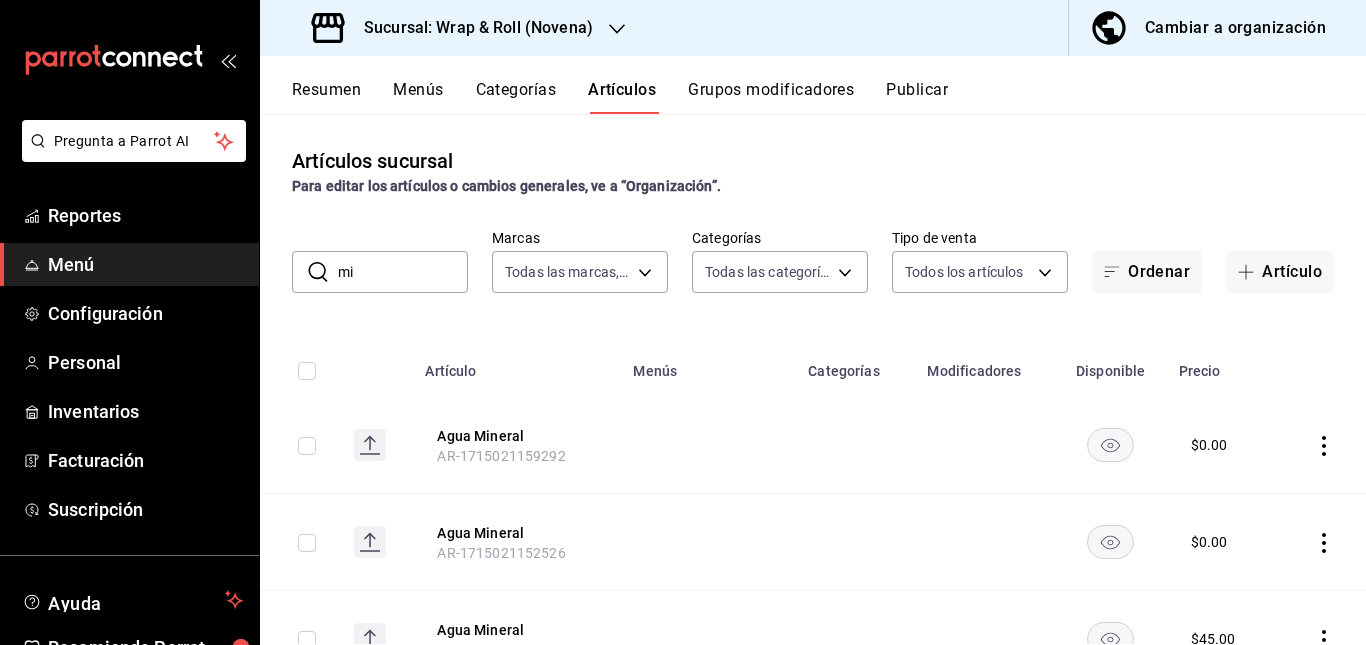 type on "m" 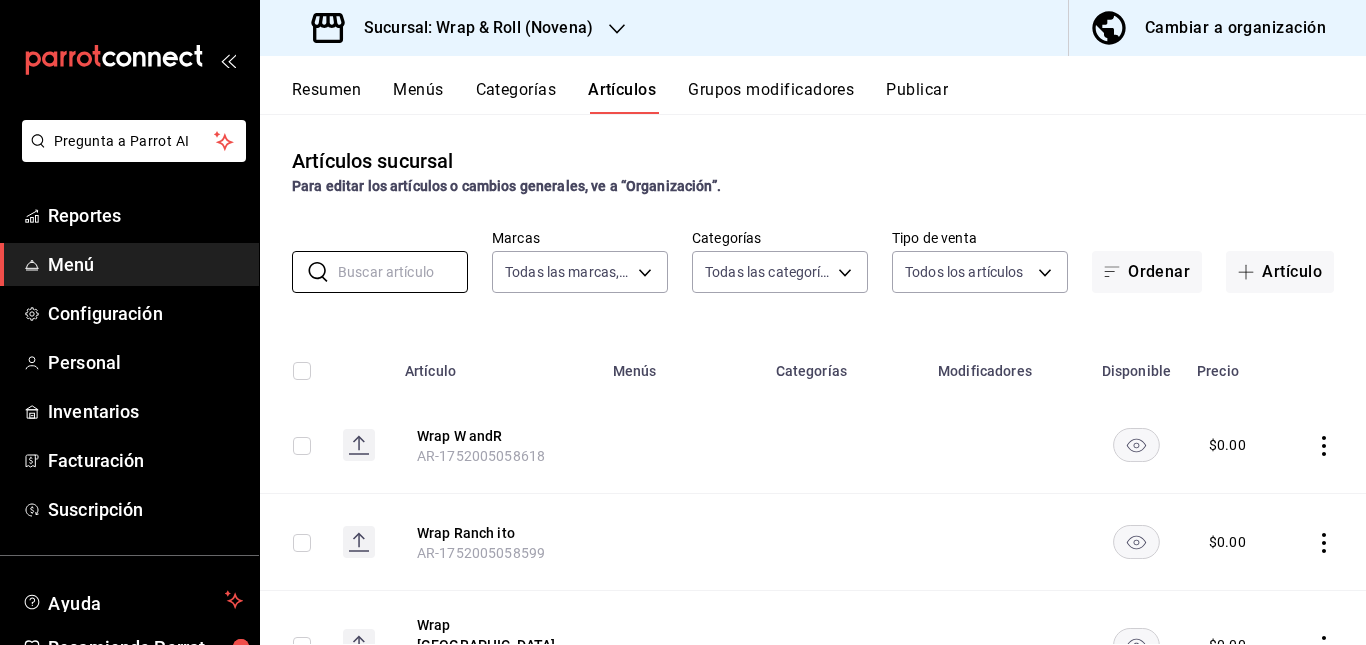 type 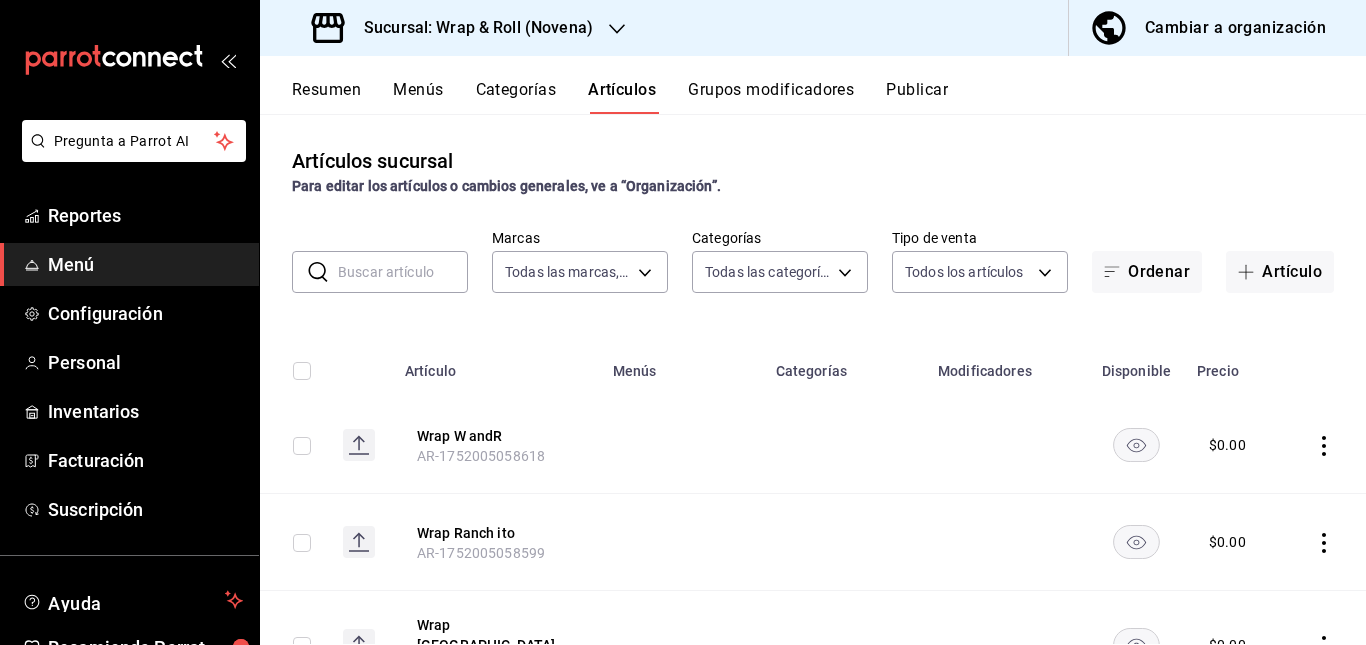 click on "Resumen Menús Categorías Artículos Grupos modificadores Publicar" at bounding box center (813, 85) 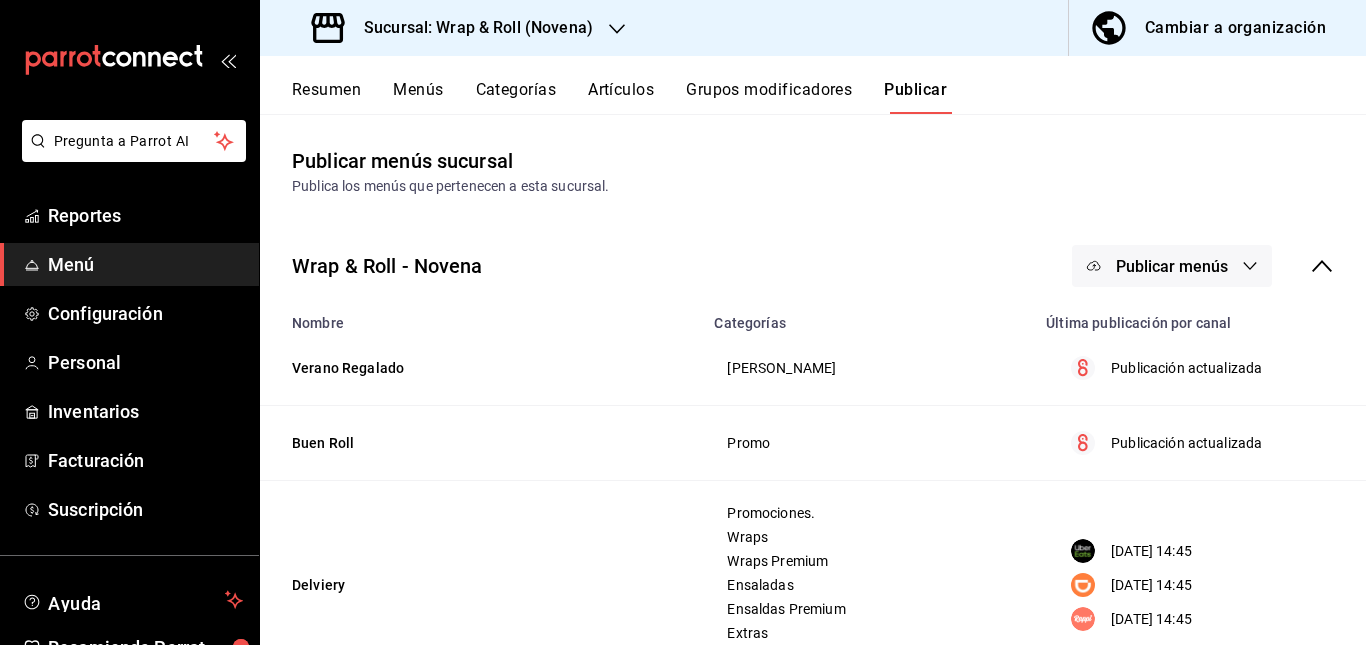 click on "Publicar menús" at bounding box center [1172, 266] 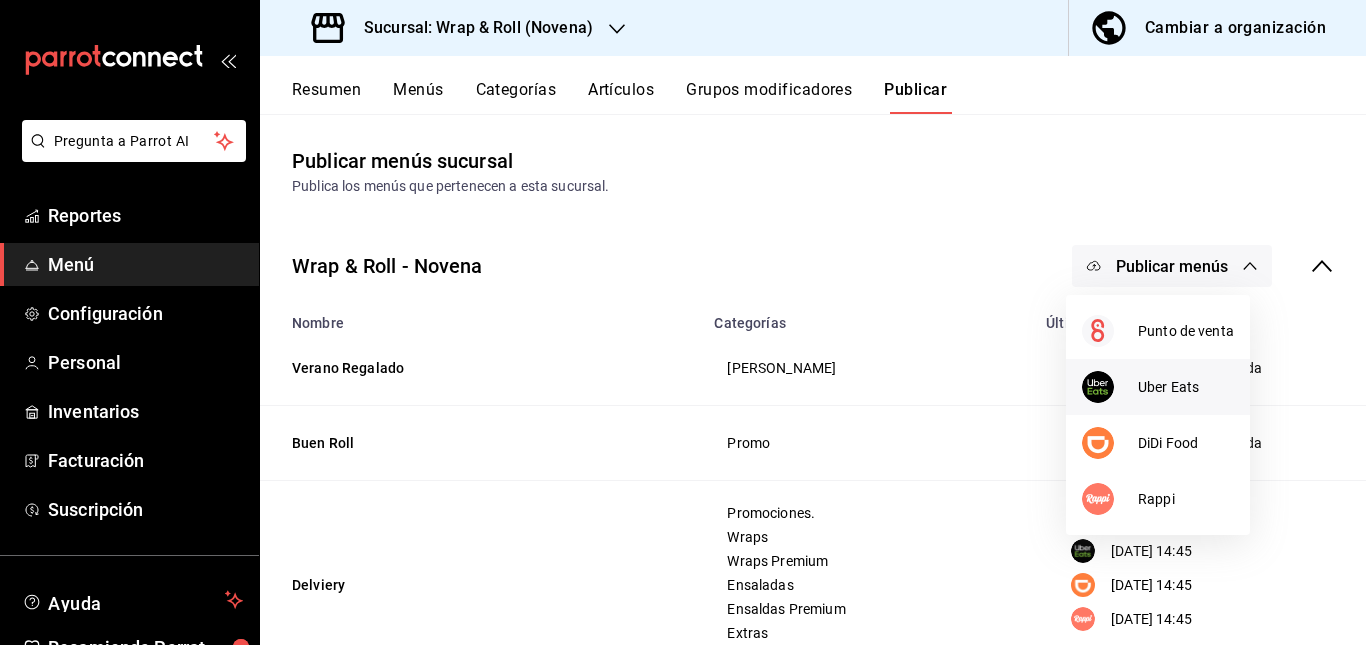 click on "Uber Eats" at bounding box center [1186, 387] 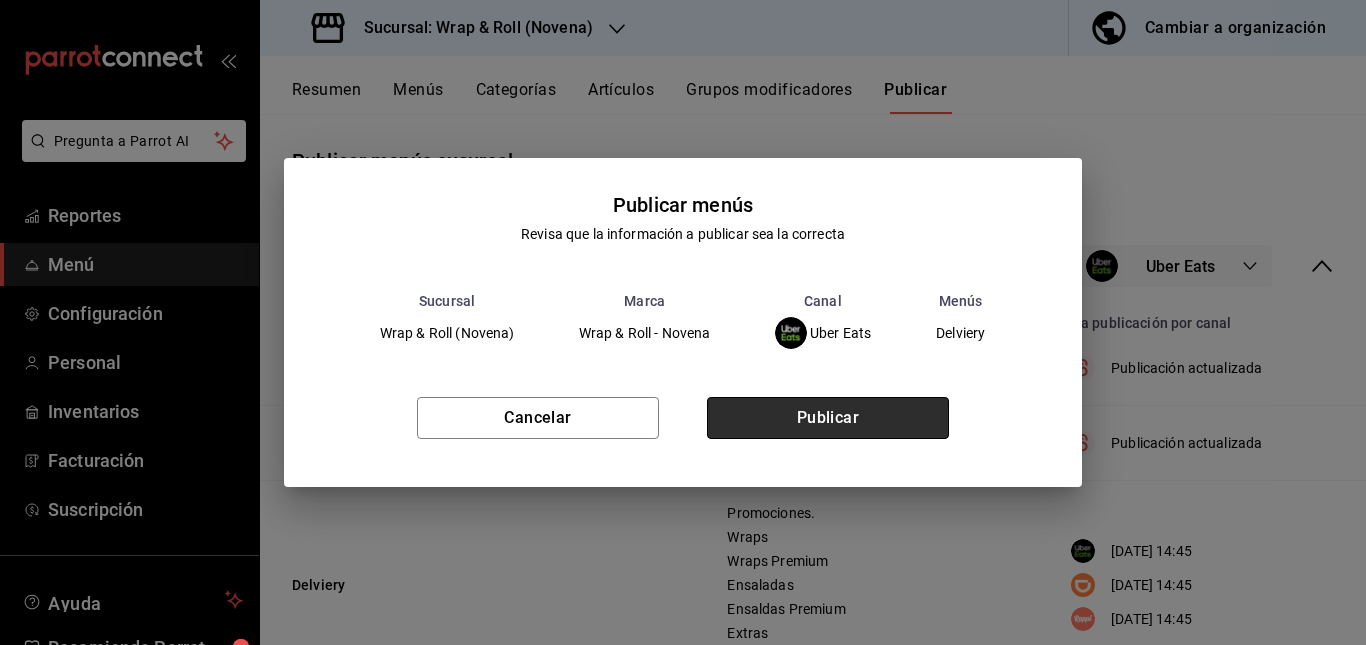 click on "Publicar" at bounding box center (828, 418) 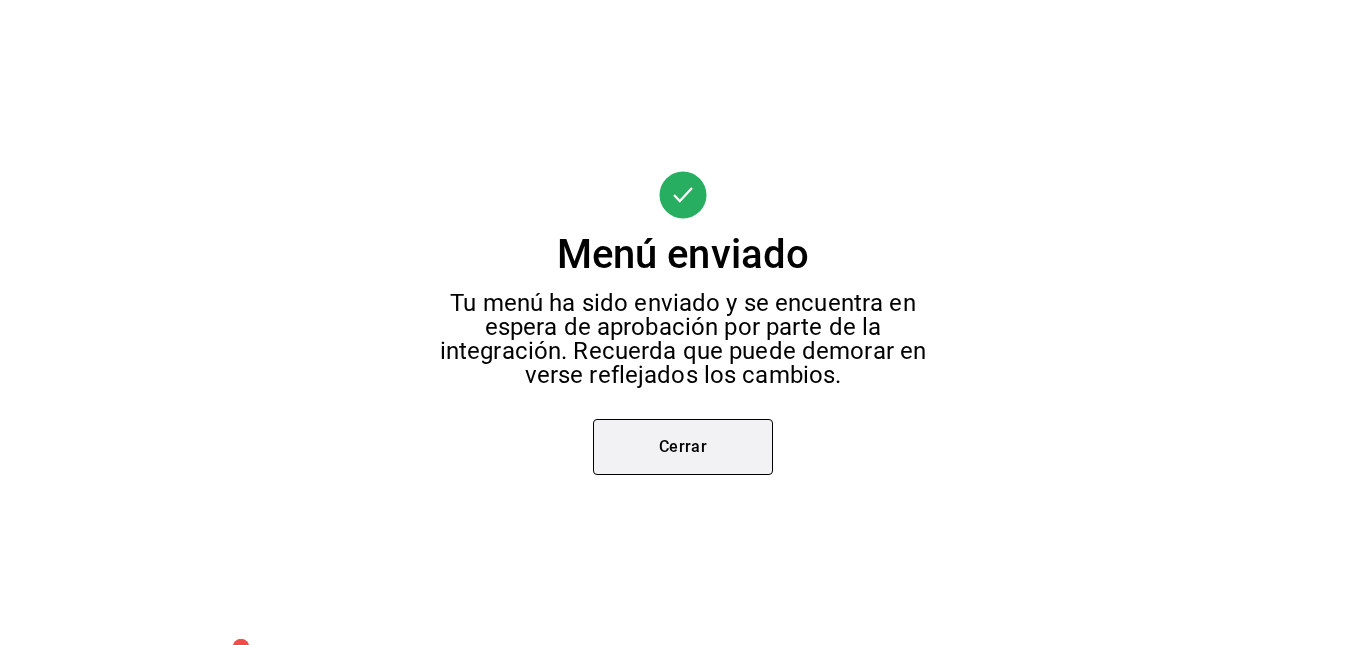 click on "Cerrar" at bounding box center [683, 447] 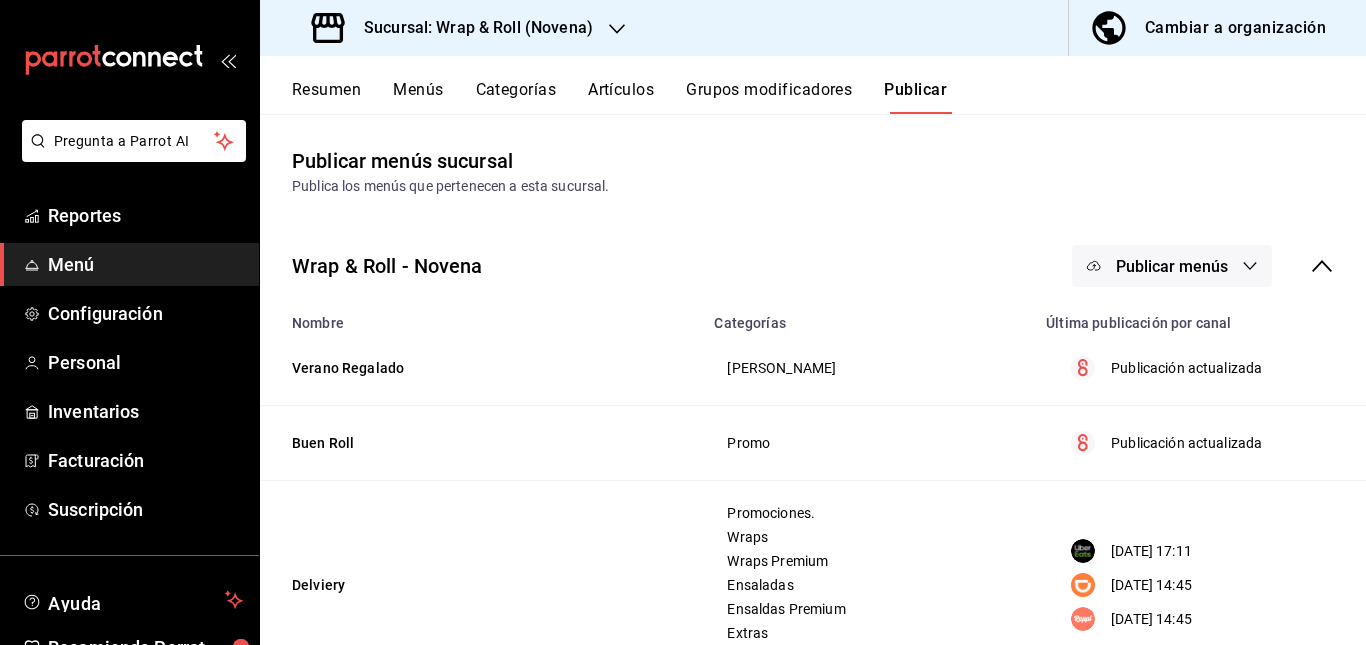 click on "Publicar menús" at bounding box center (1172, 266) 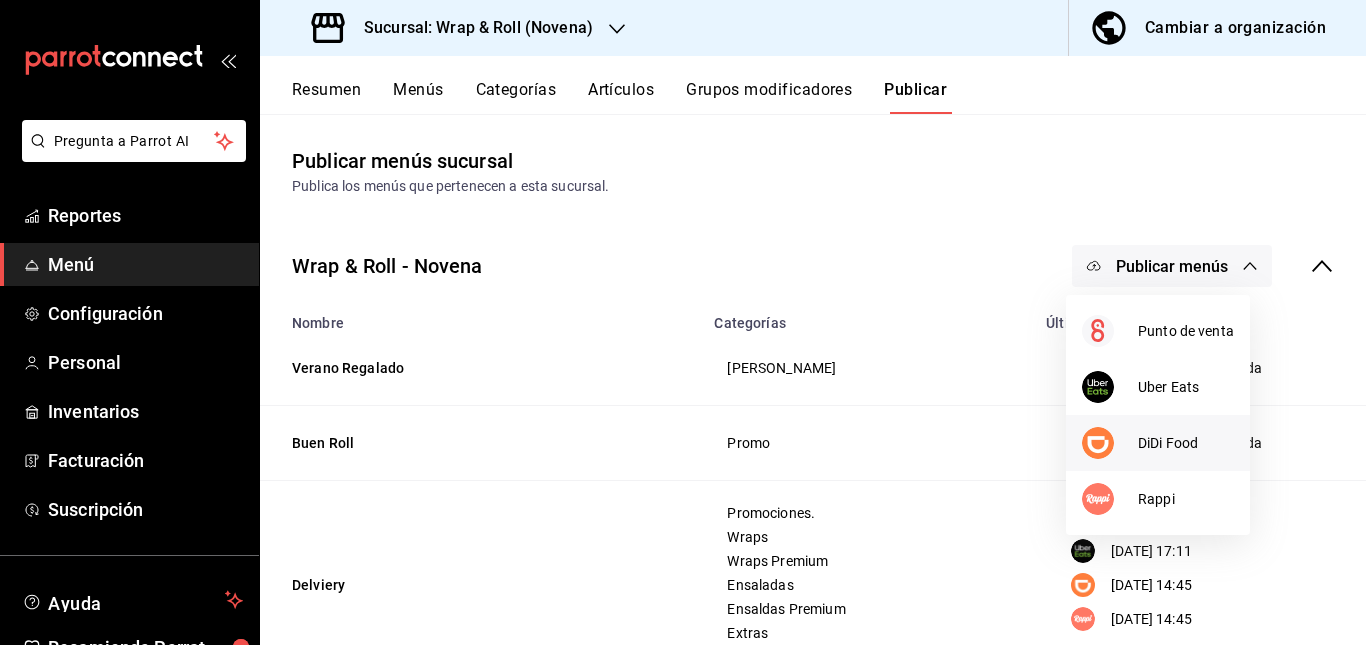 click on "DiDi Food" at bounding box center [1186, 443] 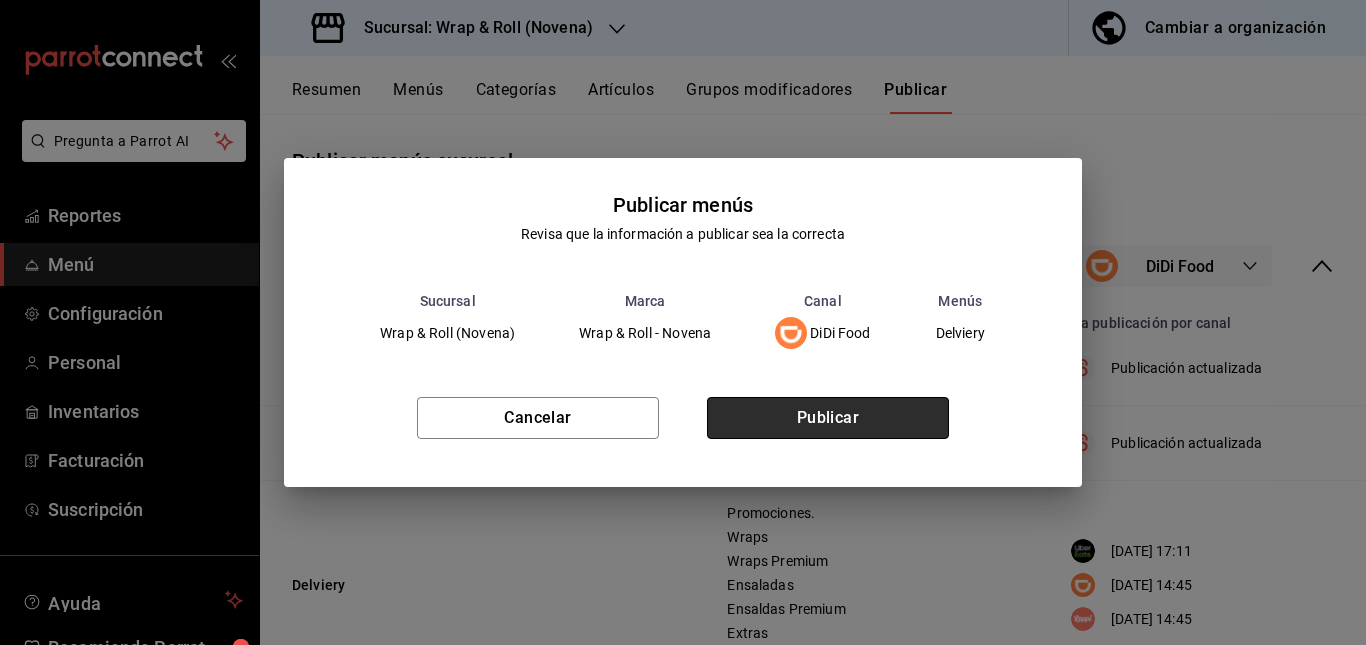 click on "Publicar" at bounding box center [828, 418] 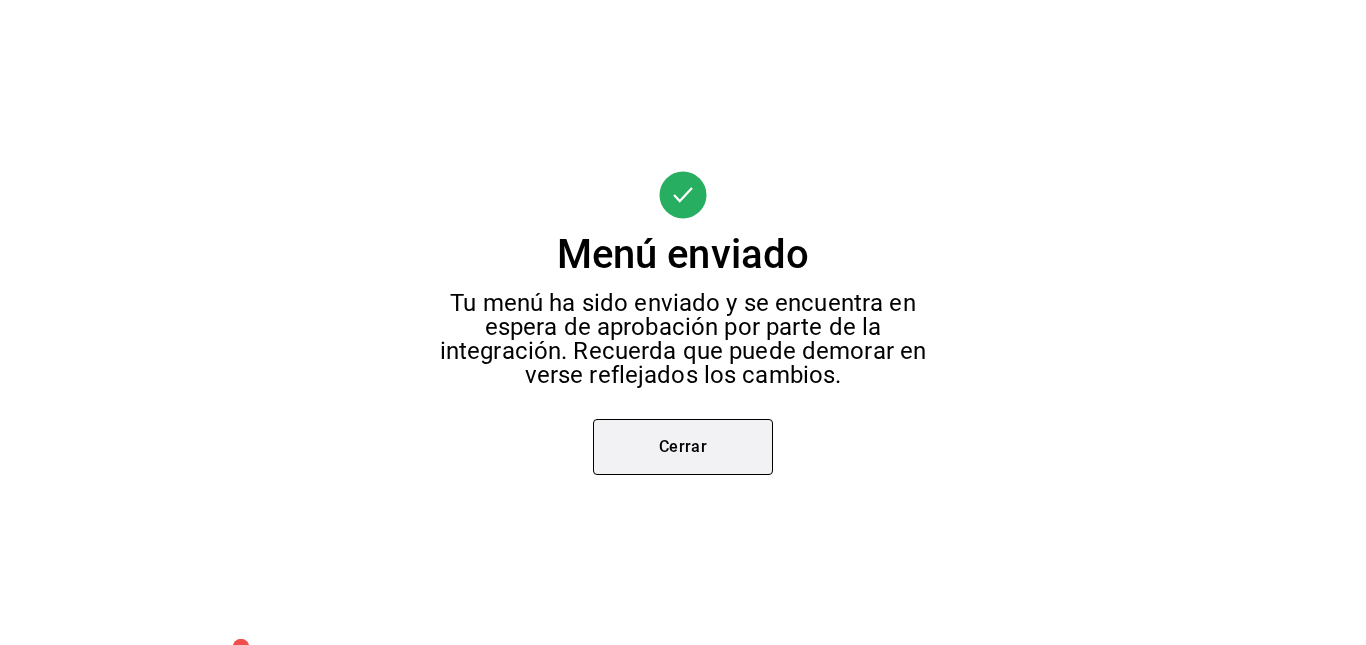 click on "Cerrar" at bounding box center [683, 447] 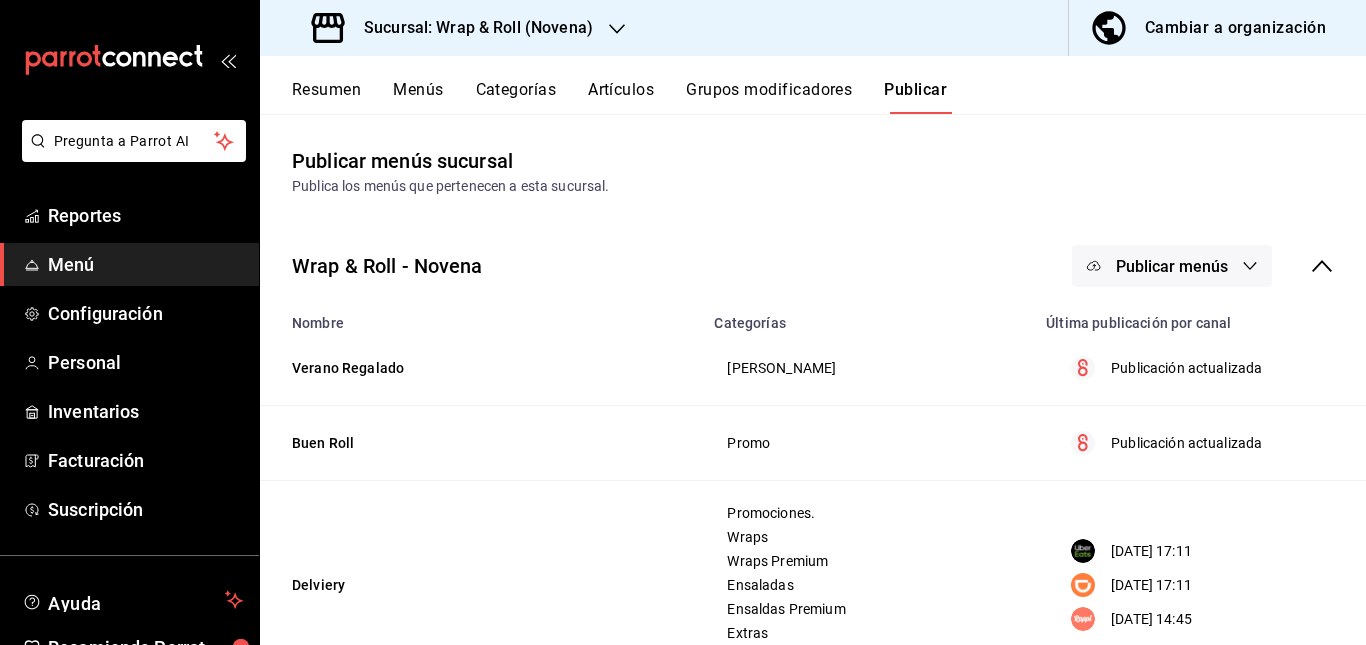click on "Publicar menús" at bounding box center [1172, 266] 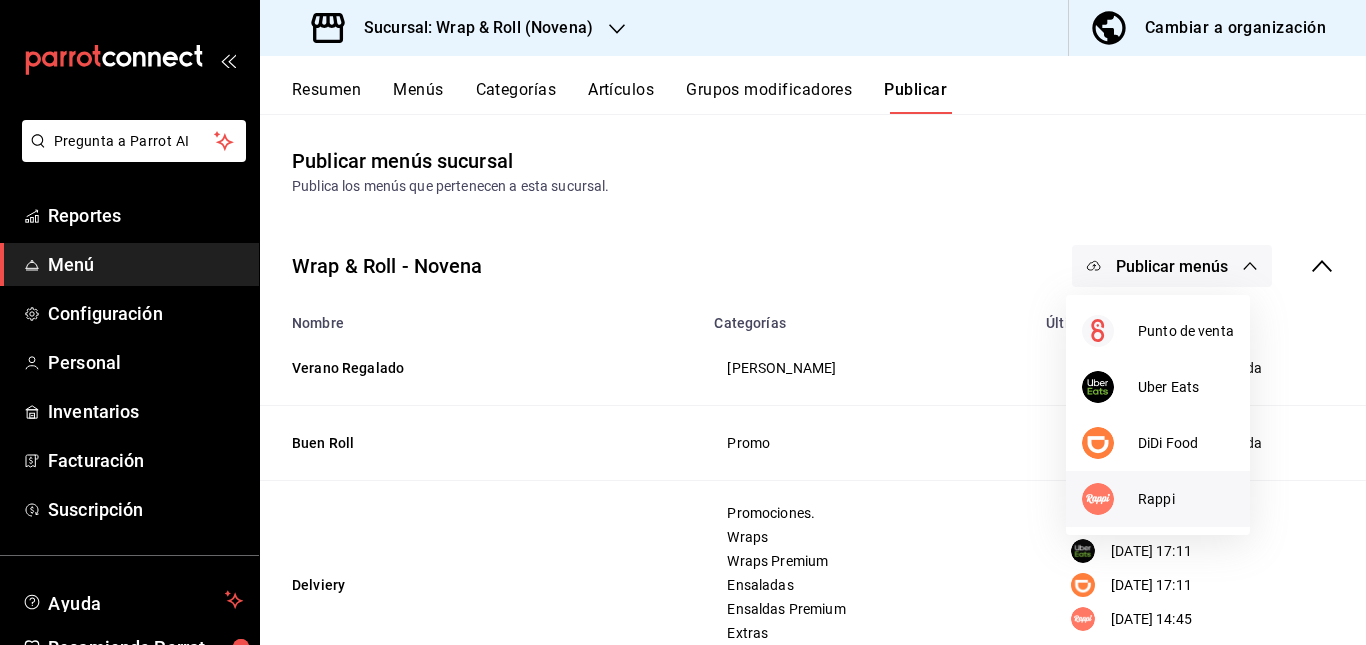 click at bounding box center (1110, 499) 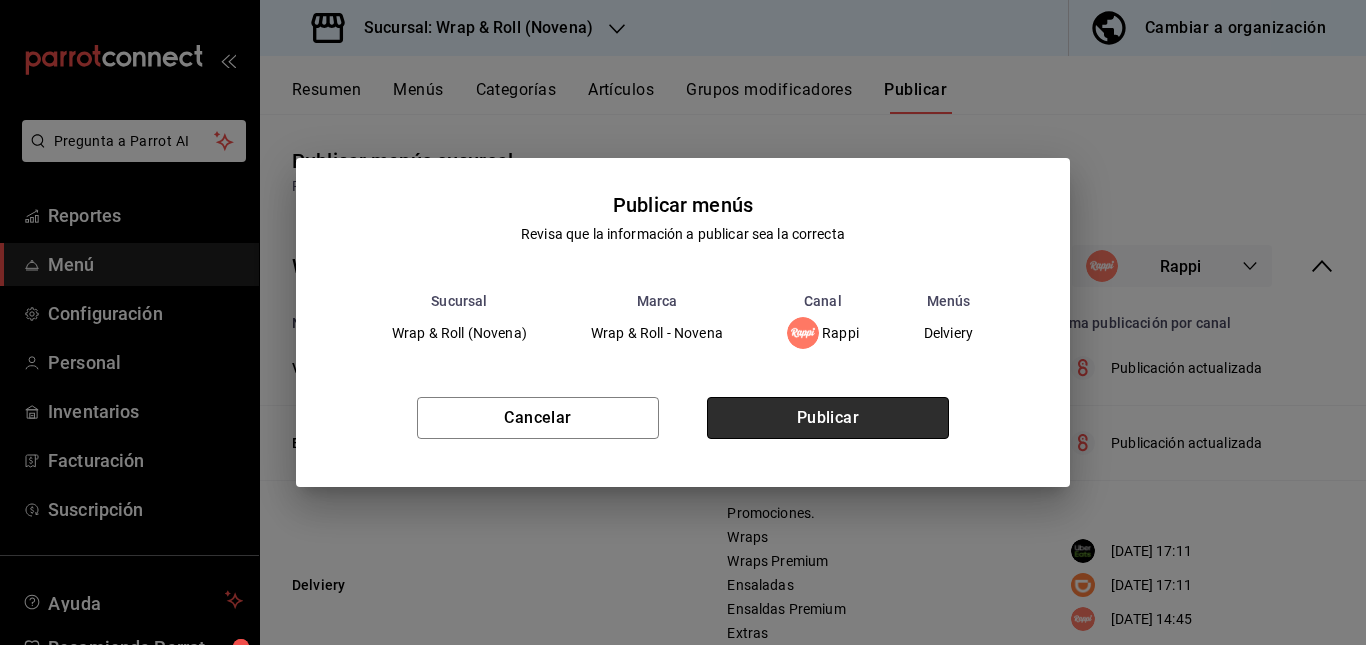 click on "Publicar" at bounding box center (828, 418) 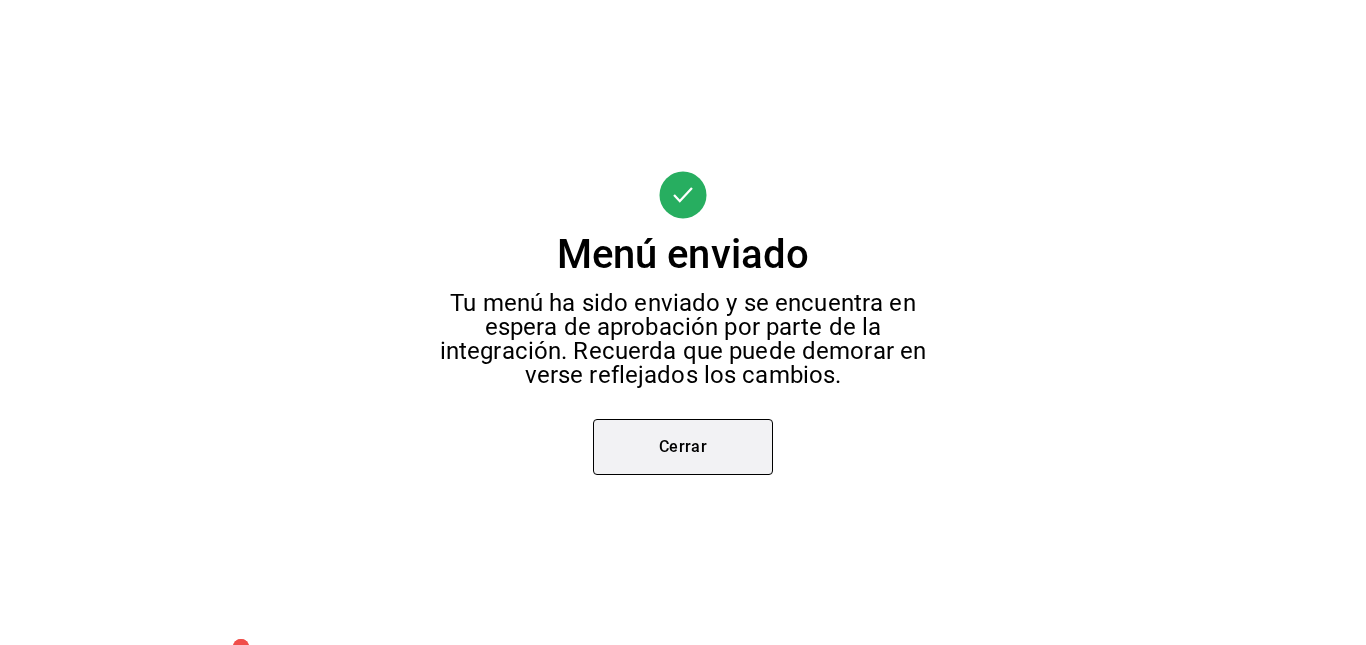 click on "Cerrar" at bounding box center [683, 447] 